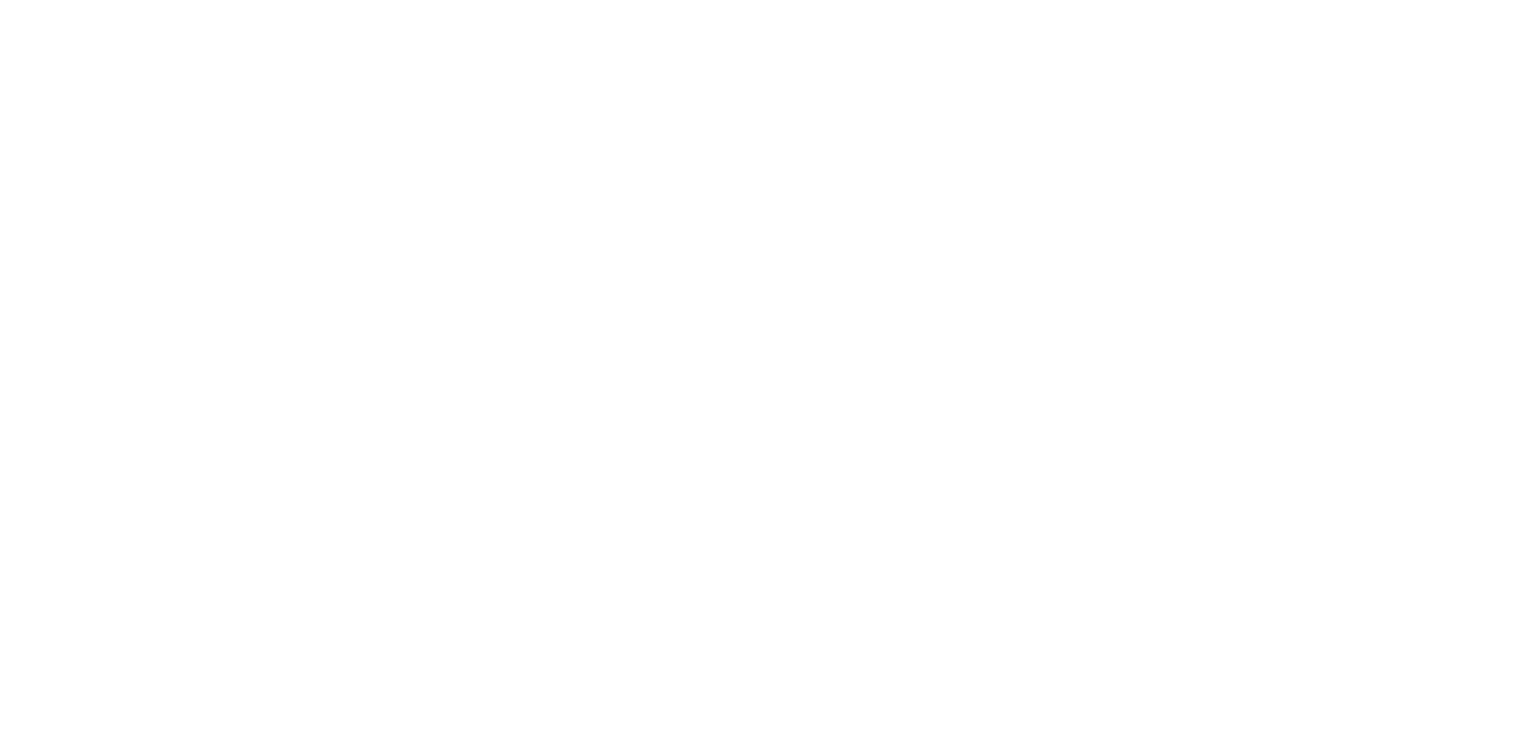 scroll, scrollTop: 0, scrollLeft: 0, axis: both 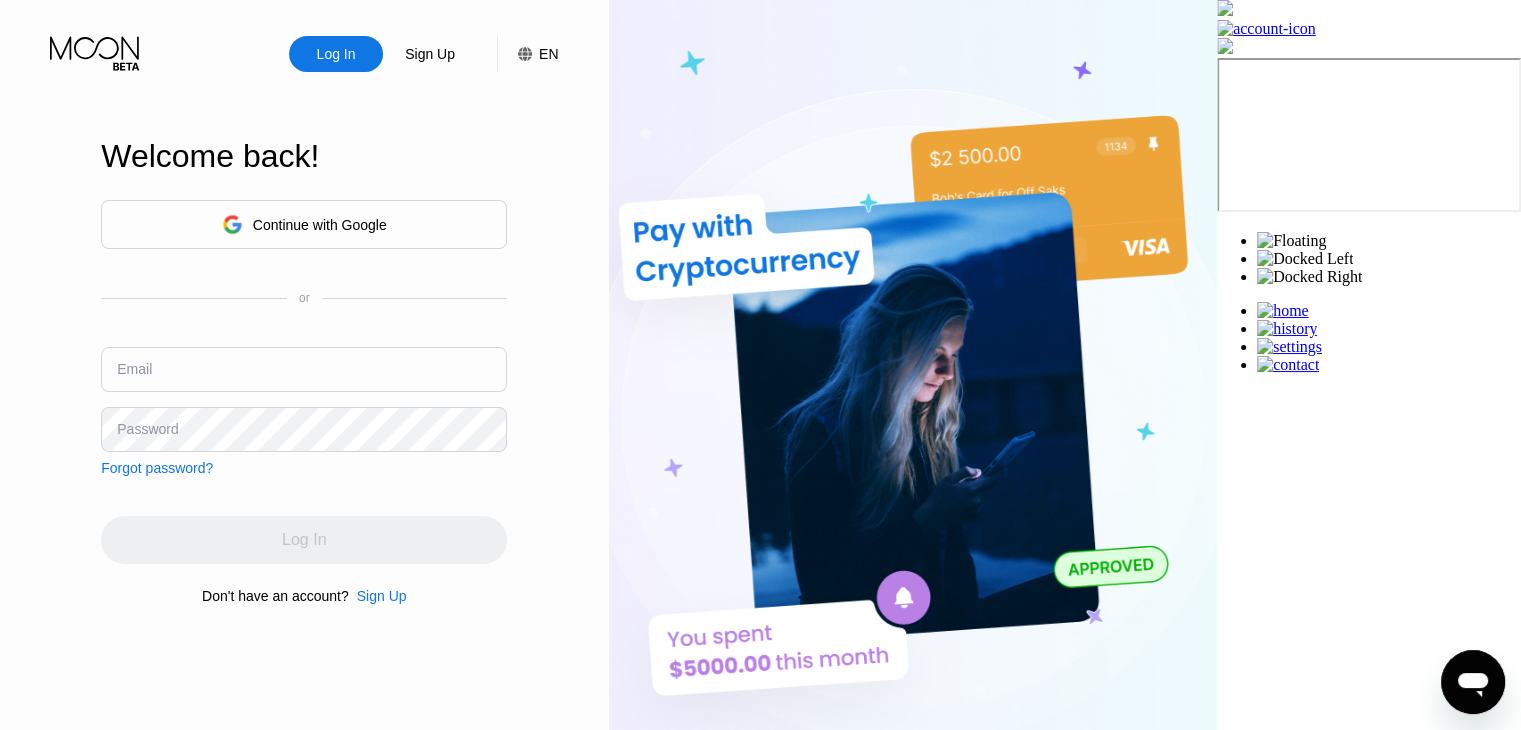 click at bounding box center (304, 369) 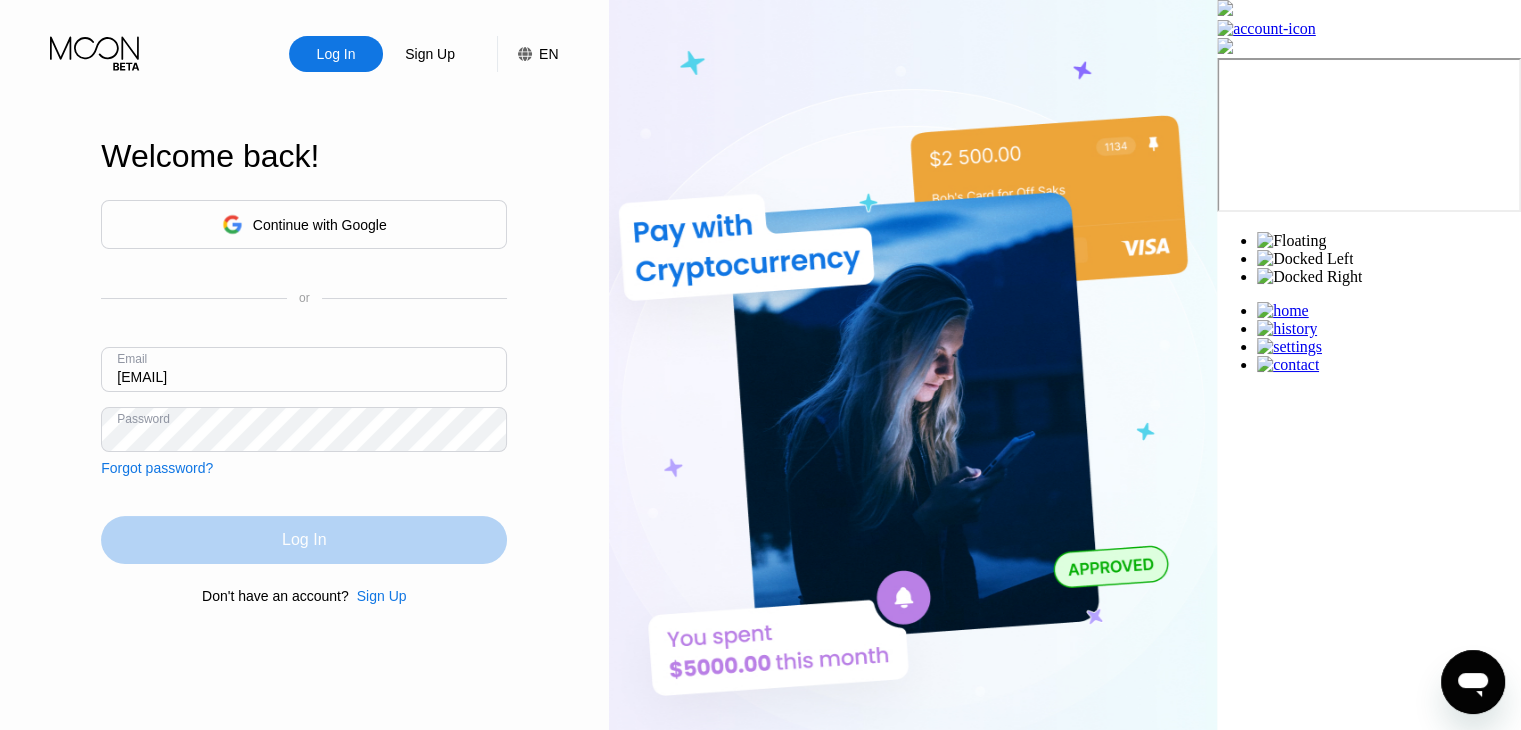 click on "Log In" at bounding box center (304, 540) 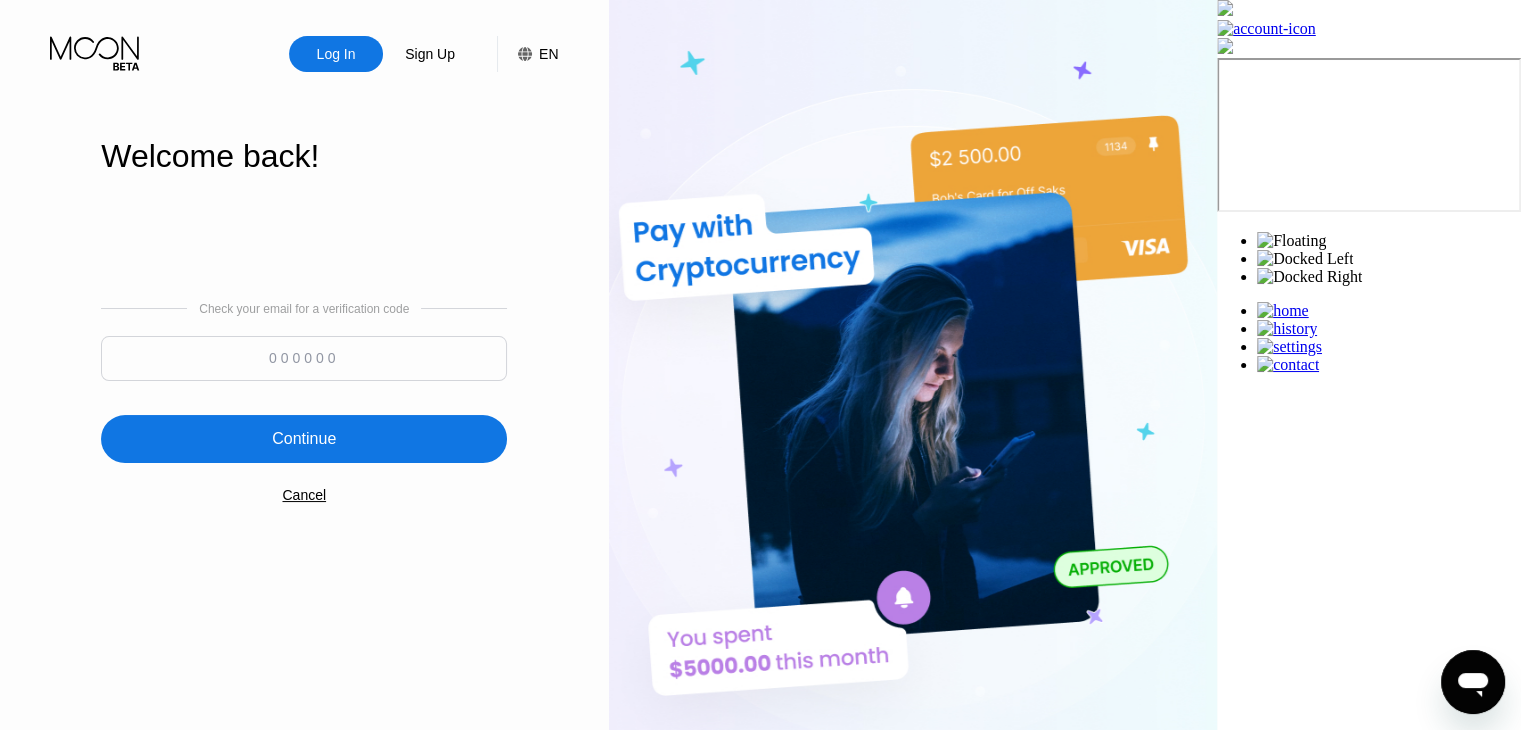 click at bounding box center [304, 358] 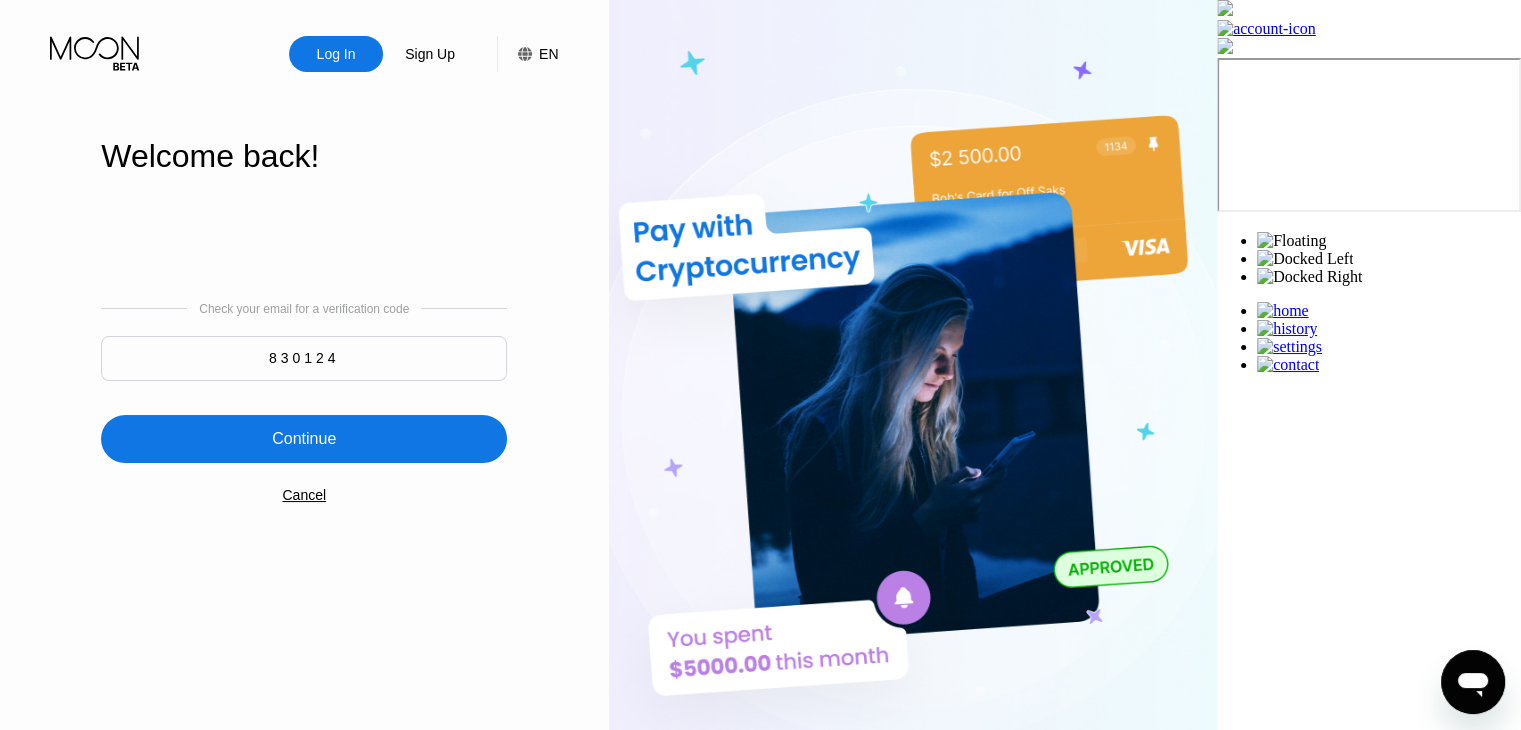 type on "830124" 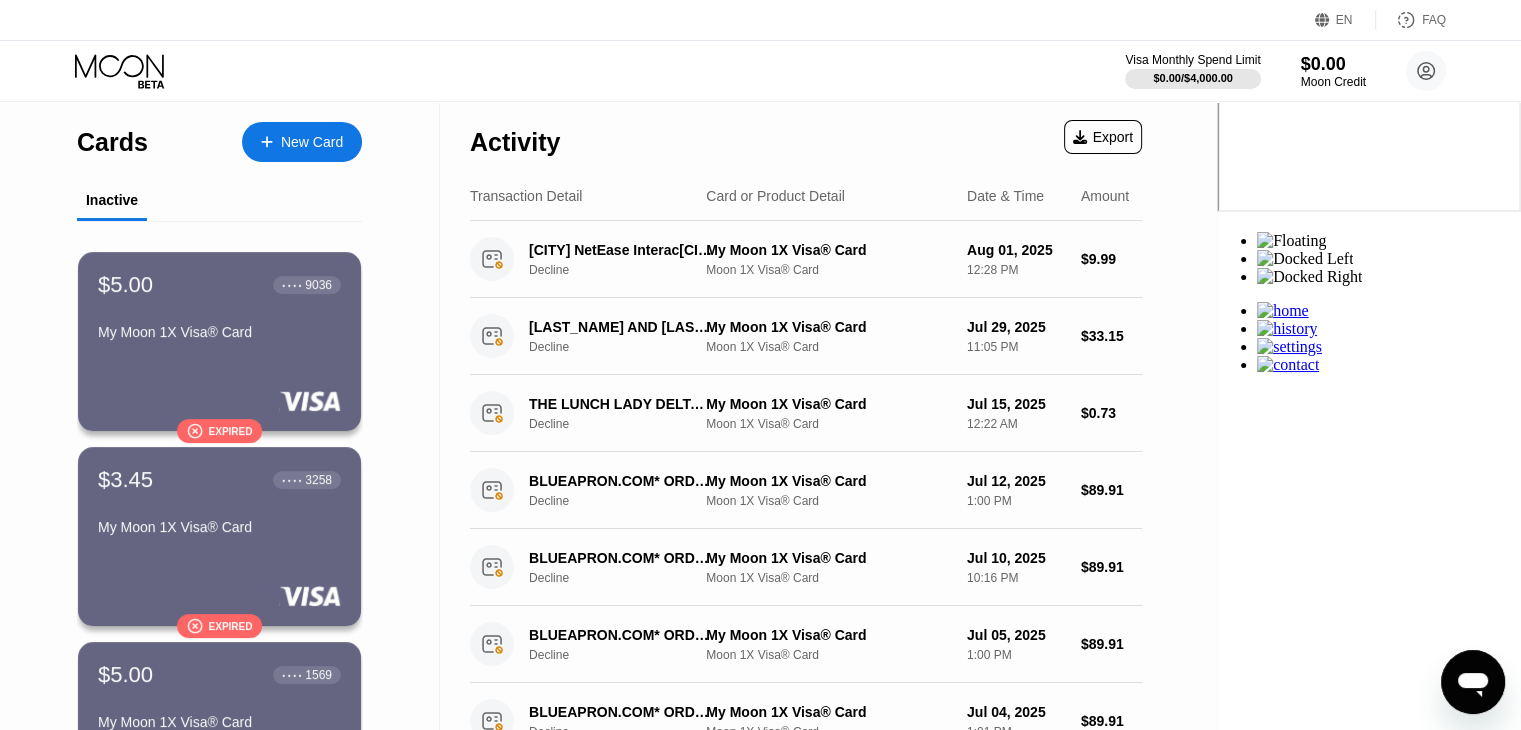 click on "New Card" at bounding box center [312, 142] 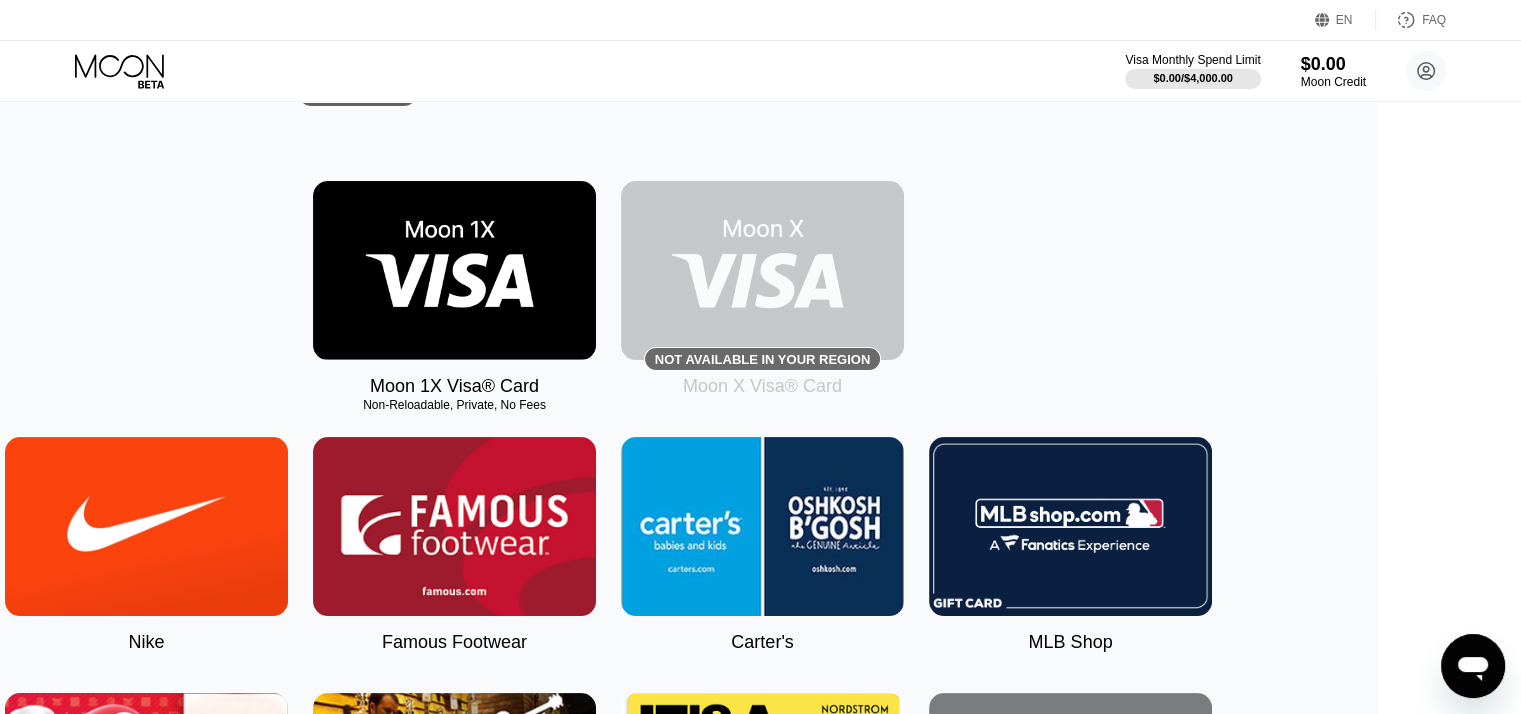 scroll, scrollTop: 240, scrollLeft: 0, axis: vertical 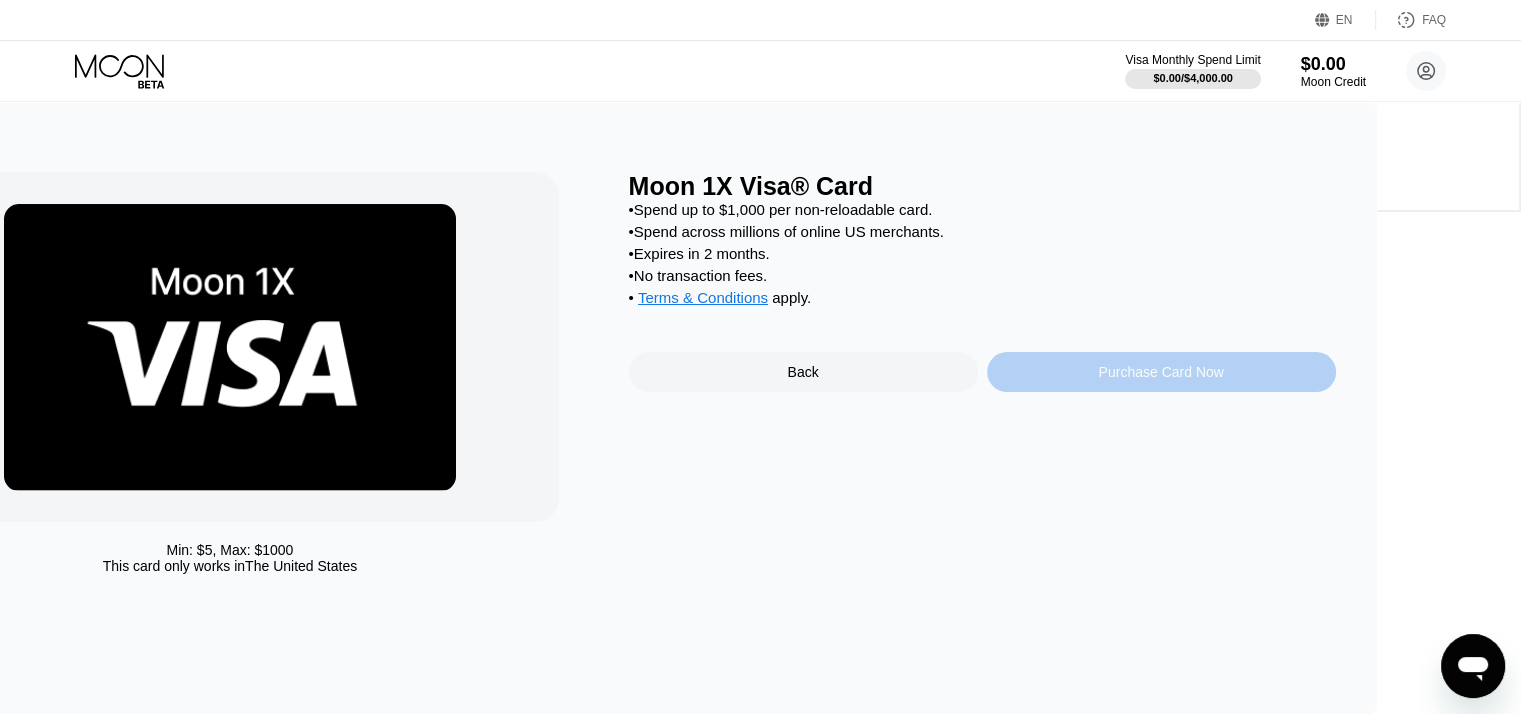 click on "Purchase Card Now" at bounding box center (1161, 372) 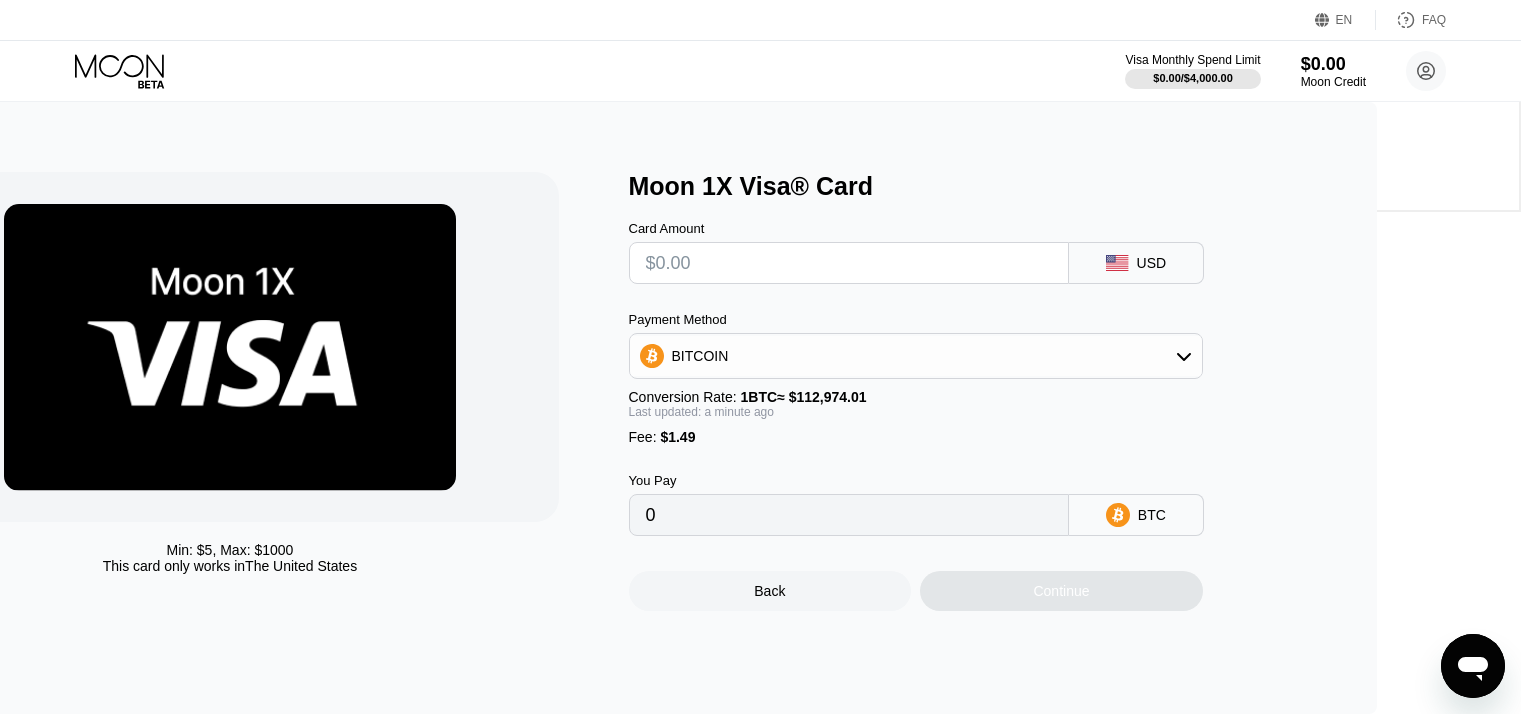 scroll, scrollTop: 0, scrollLeft: 0, axis: both 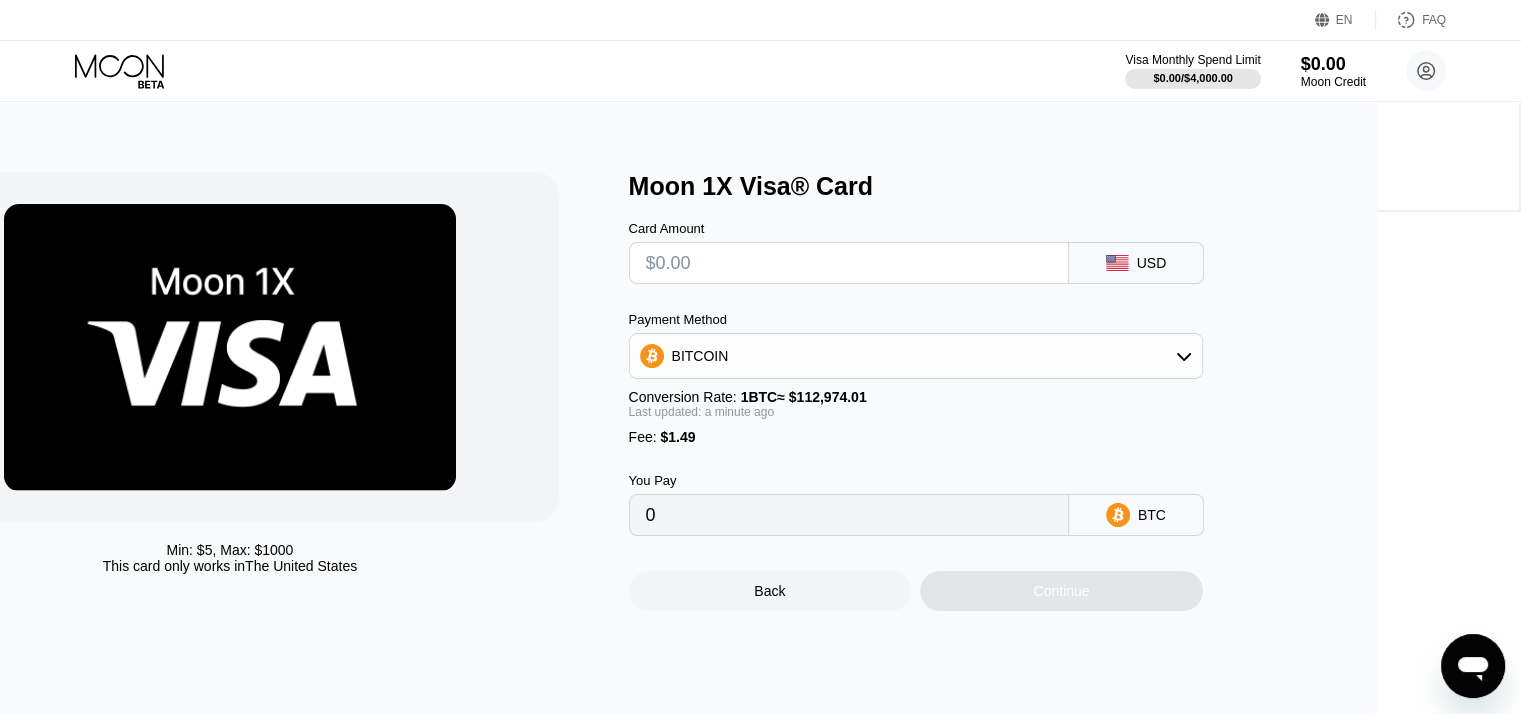 click on "Card Amount USD Payment Method BITCOIN Conversion Rate:   1  BTC  ≈   $112,974.01 Last updated:   a minute ago Fee :   $1.49 You Pay 0 BTC" at bounding box center (949, 368) 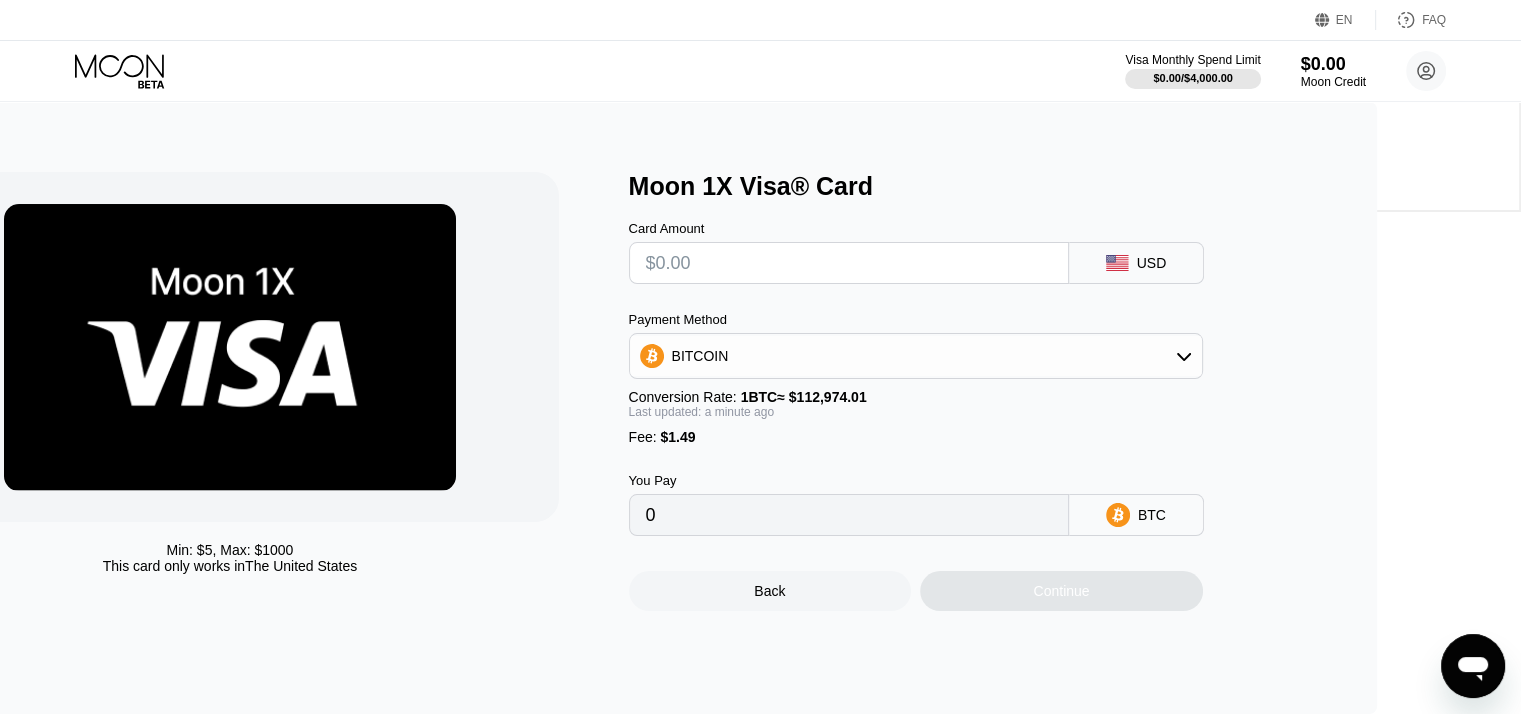 type on "$7" 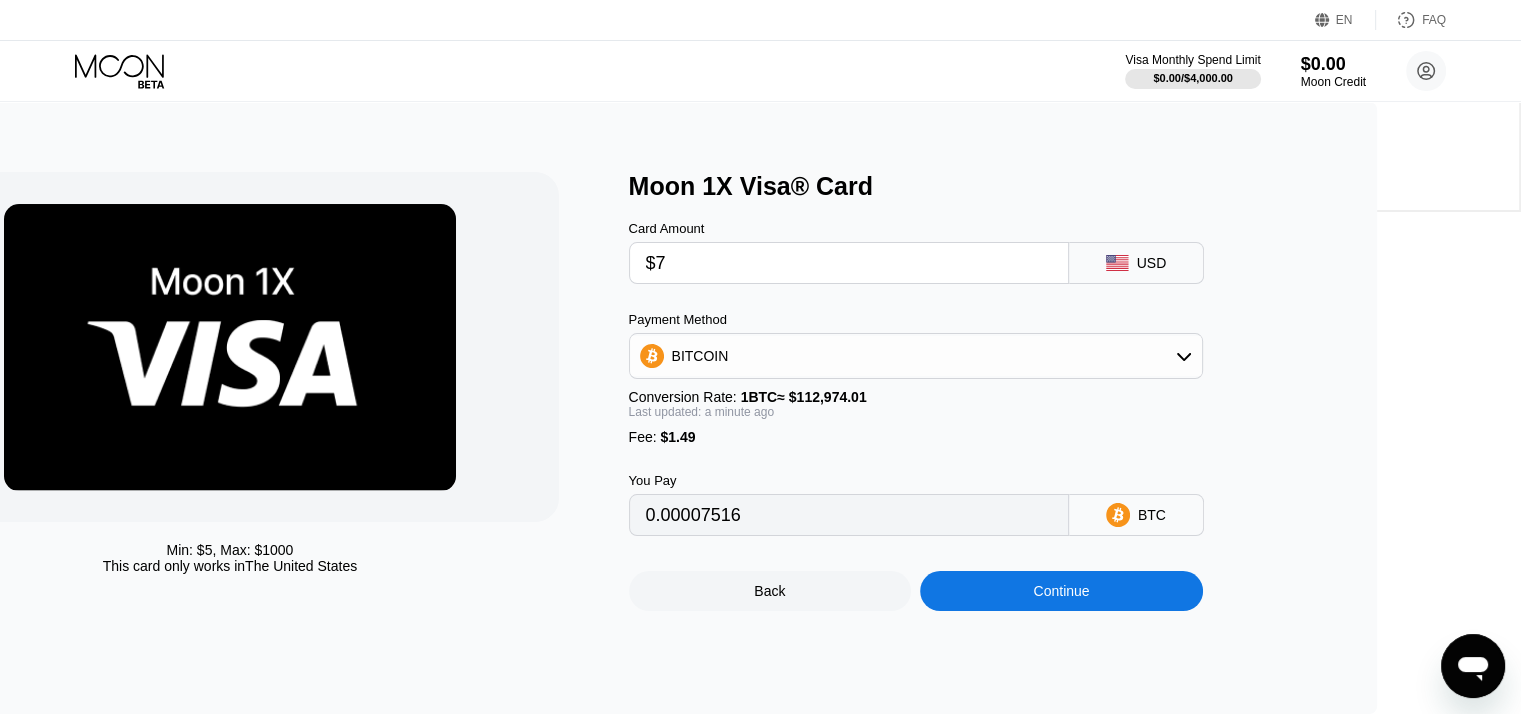 type on "0.00007516" 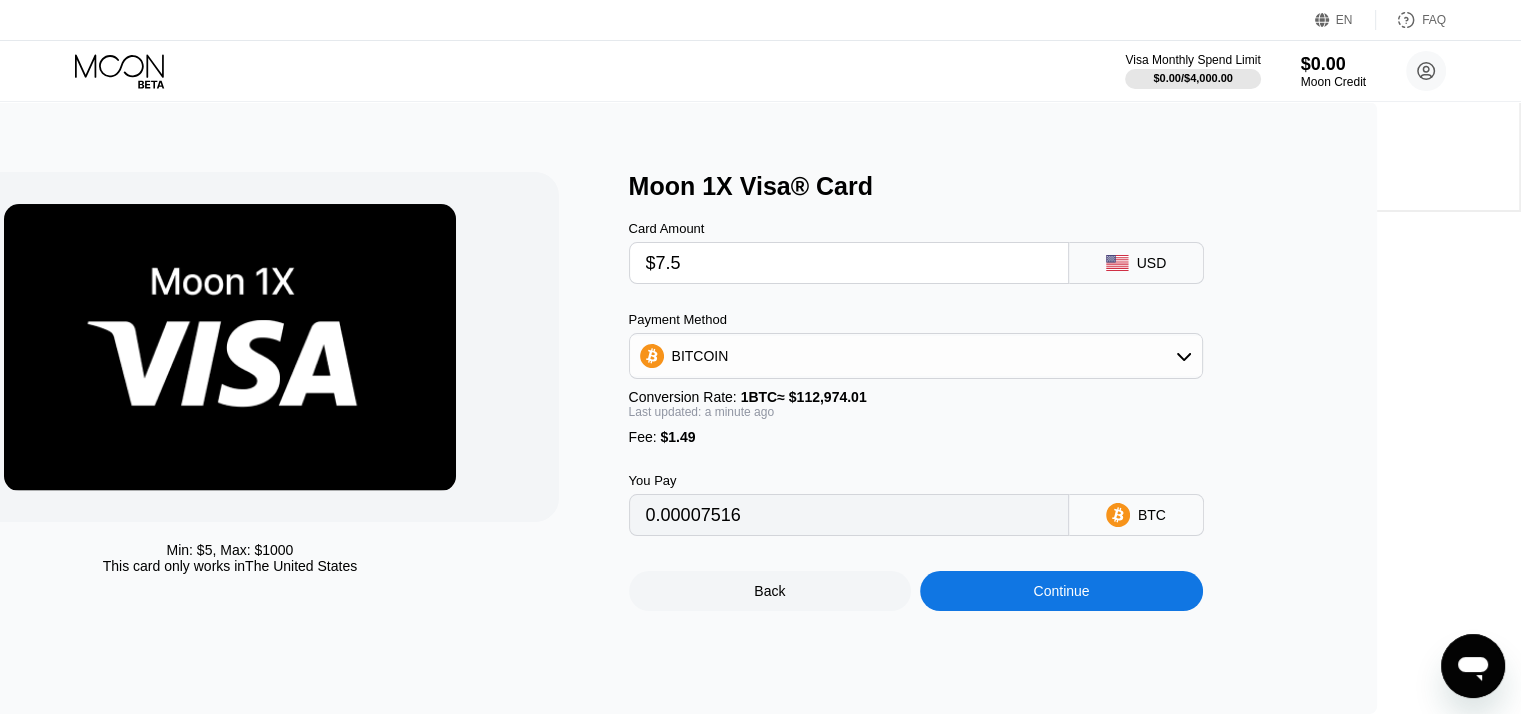 type on "$7.50" 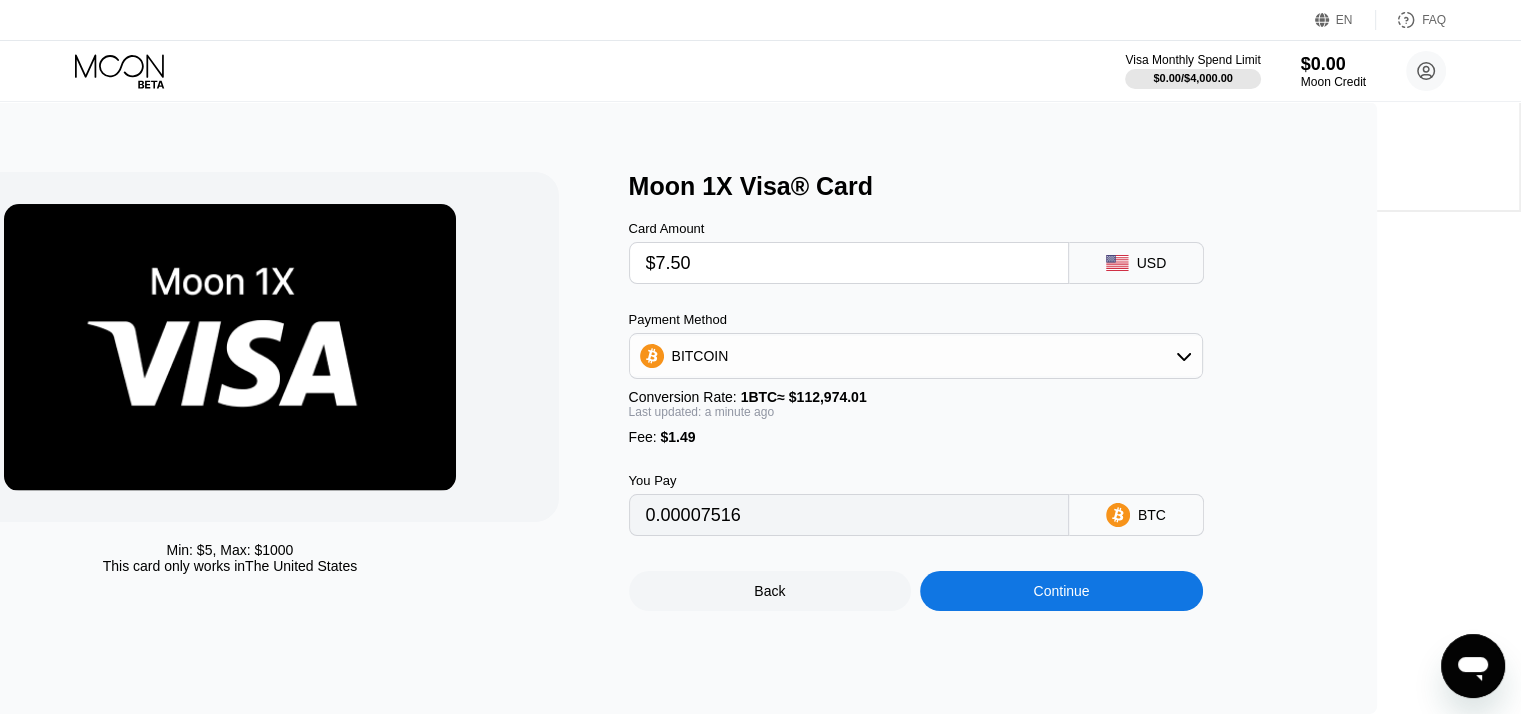 type on "0.00007958" 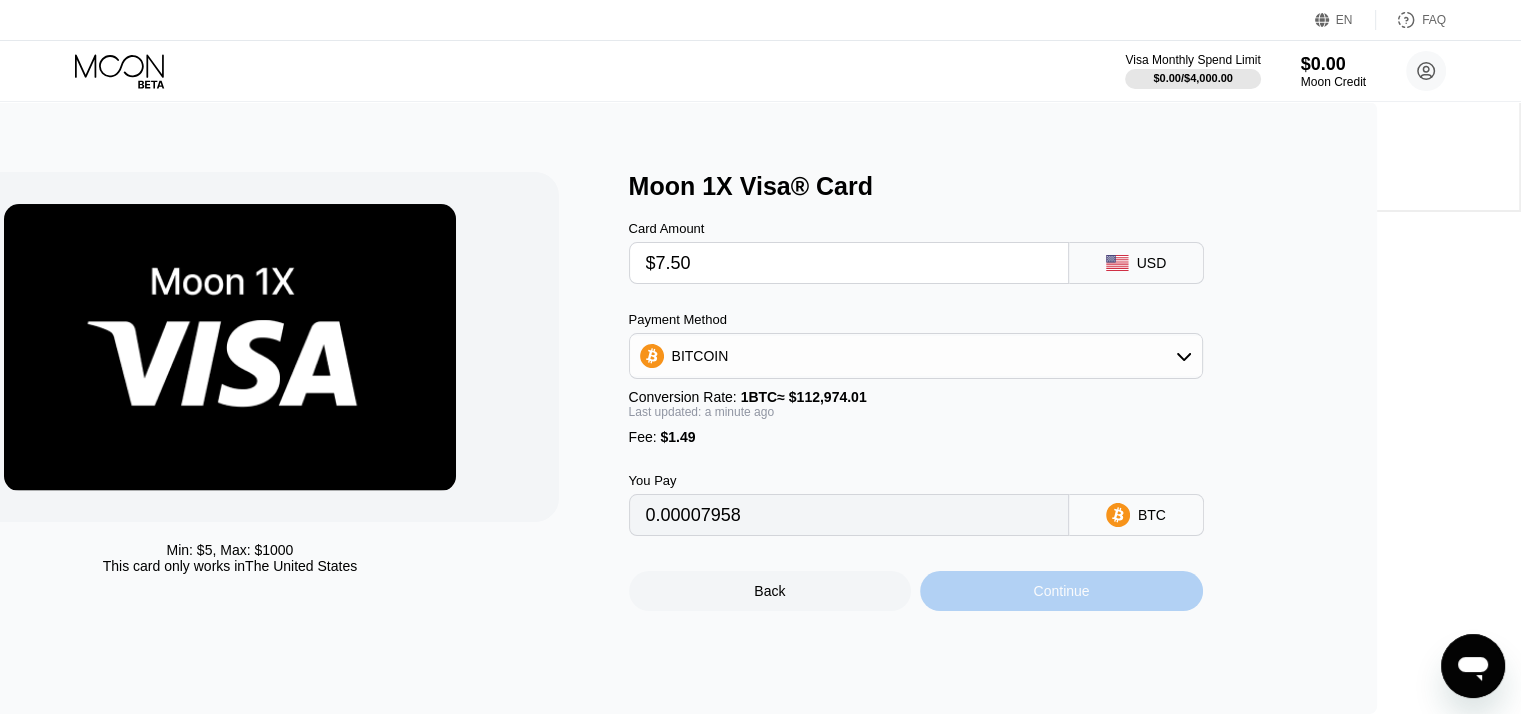 click on "Continue" at bounding box center (1061, 591) 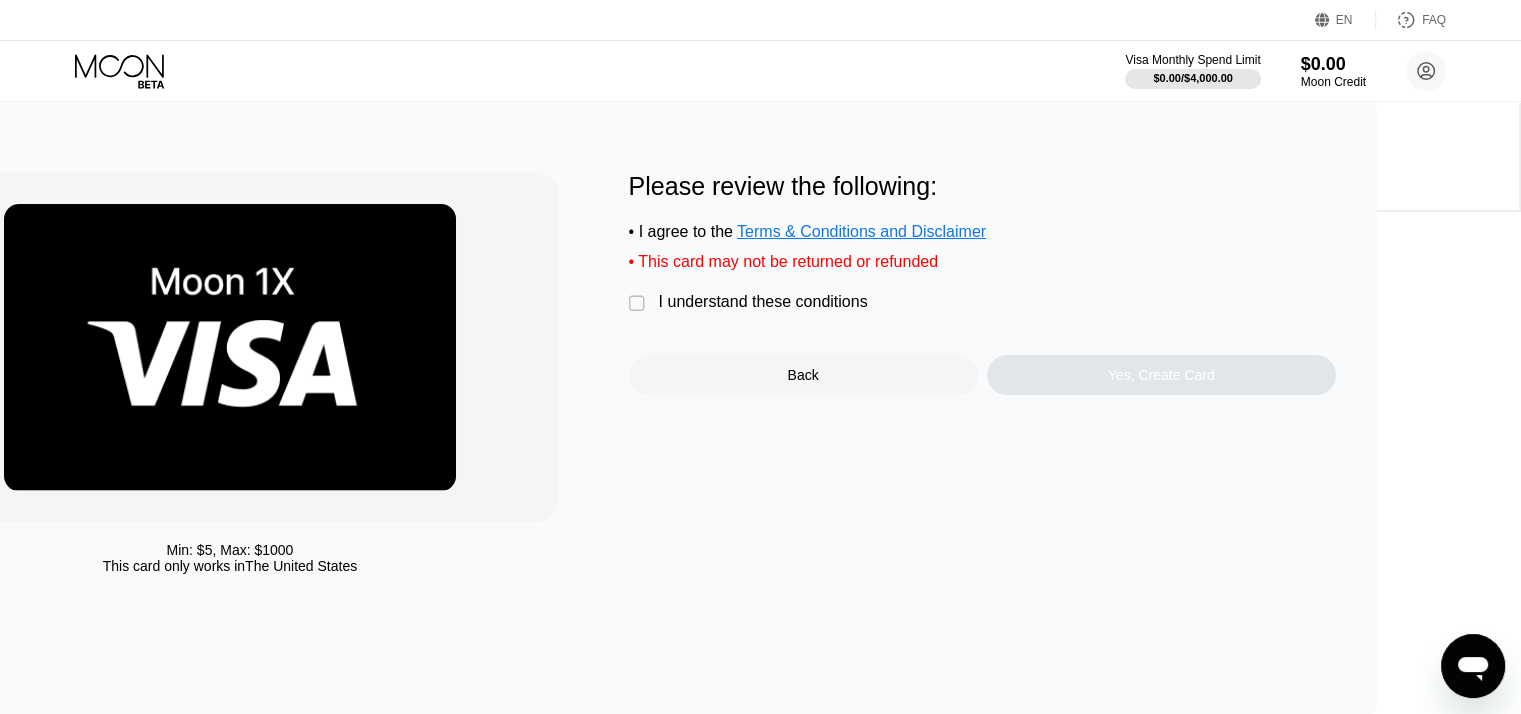 click on "I understand these conditions" at bounding box center (763, 302) 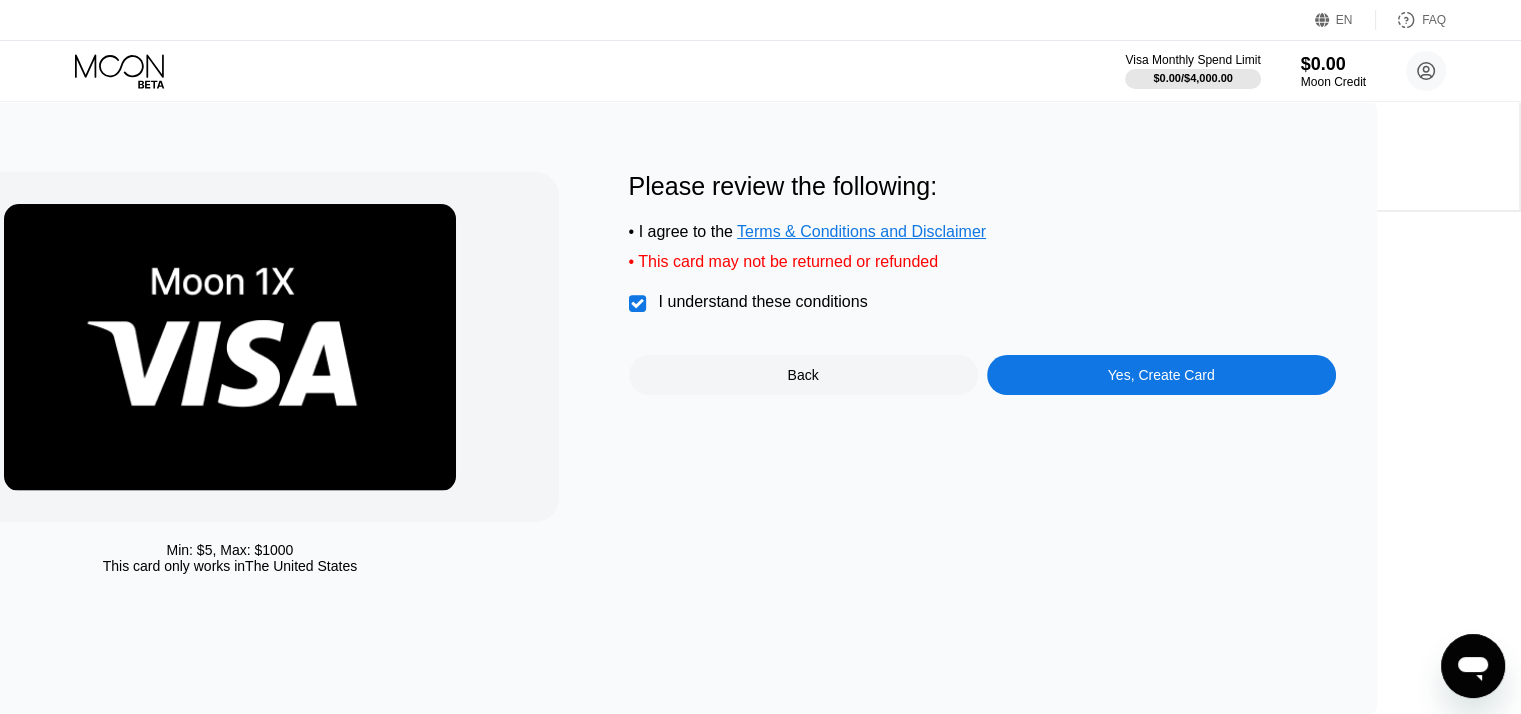 click on "Please review the following: • I agree to the   Terms & Conditions and Disclaimer • This card may not be returned or refunded  I understand these conditions Back Yes, Create Card" at bounding box center (982, 378) 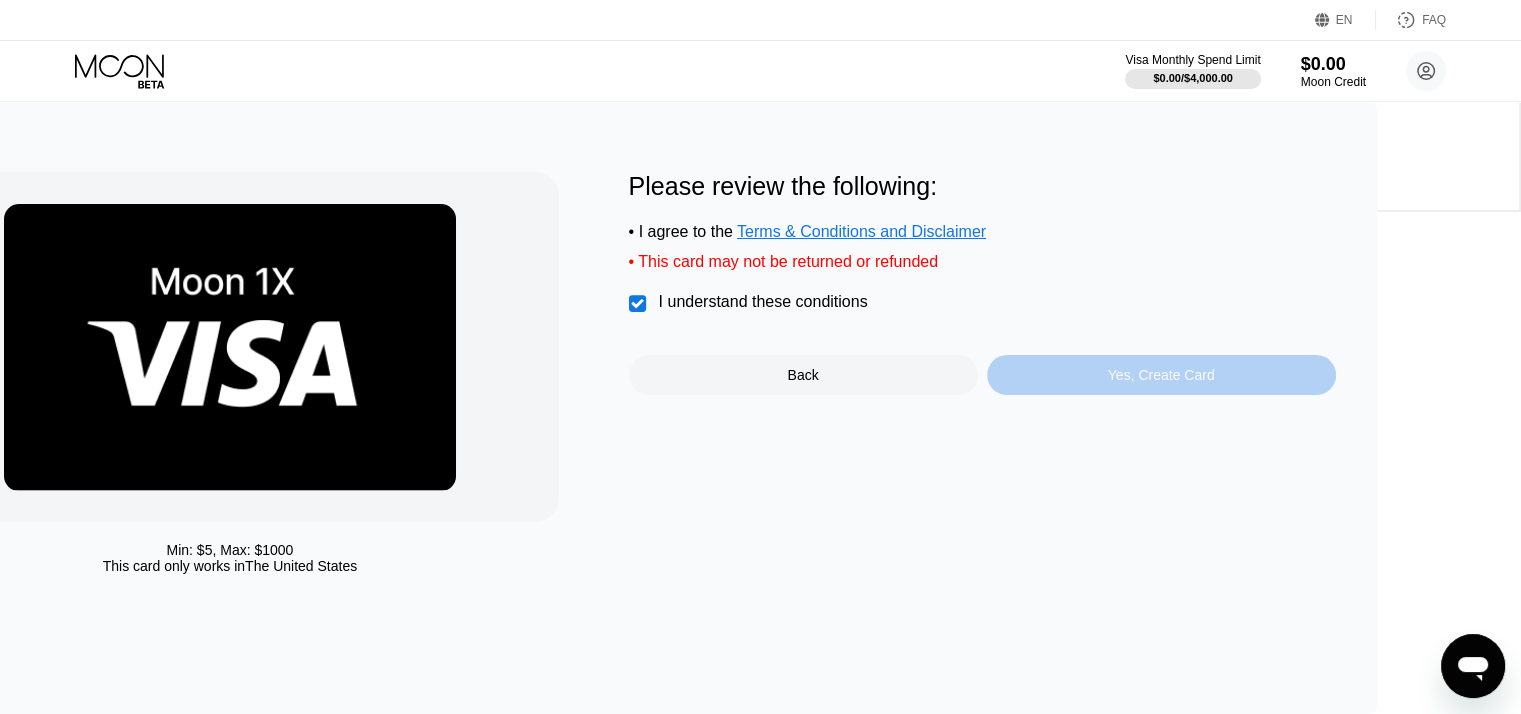 click on "Yes, Create Card" at bounding box center (1161, 375) 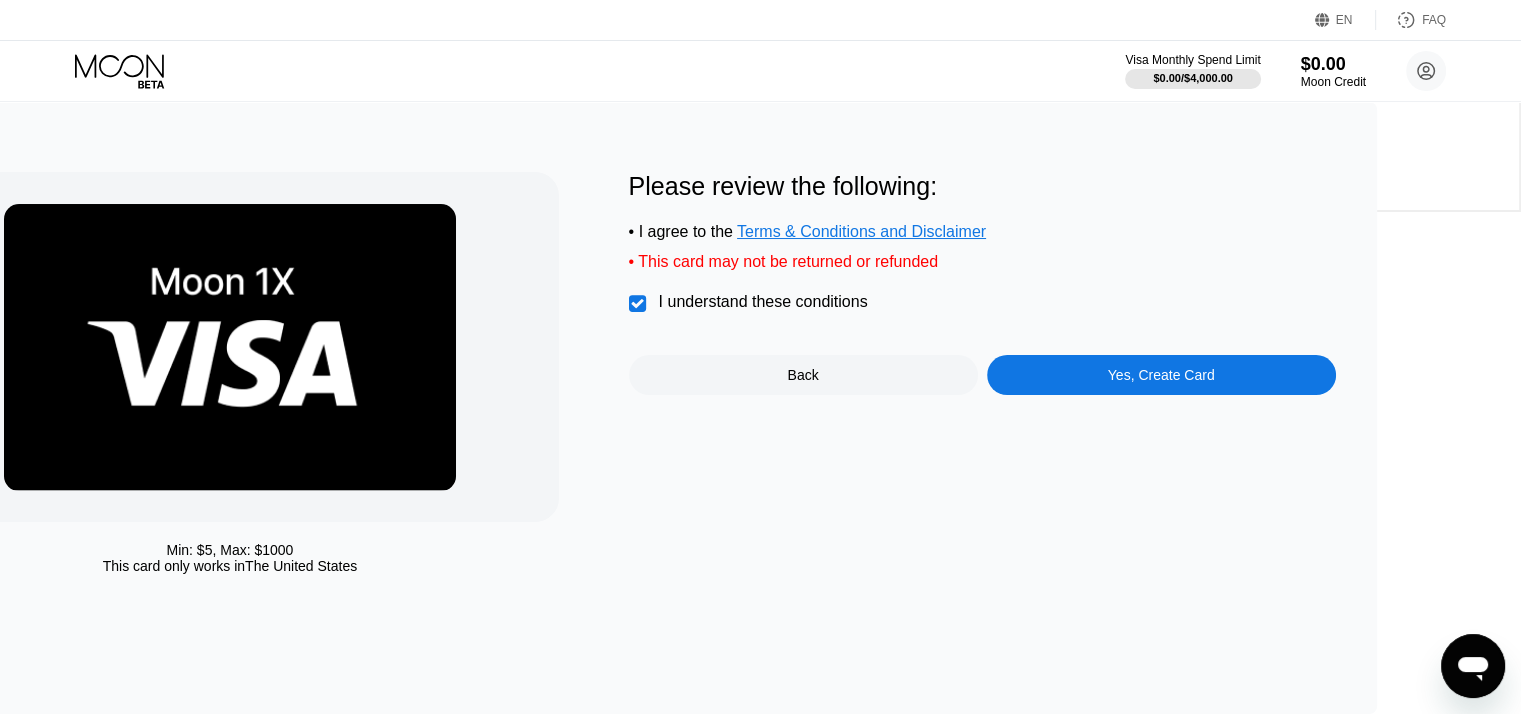 click on "Back" at bounding box center (803, 375) 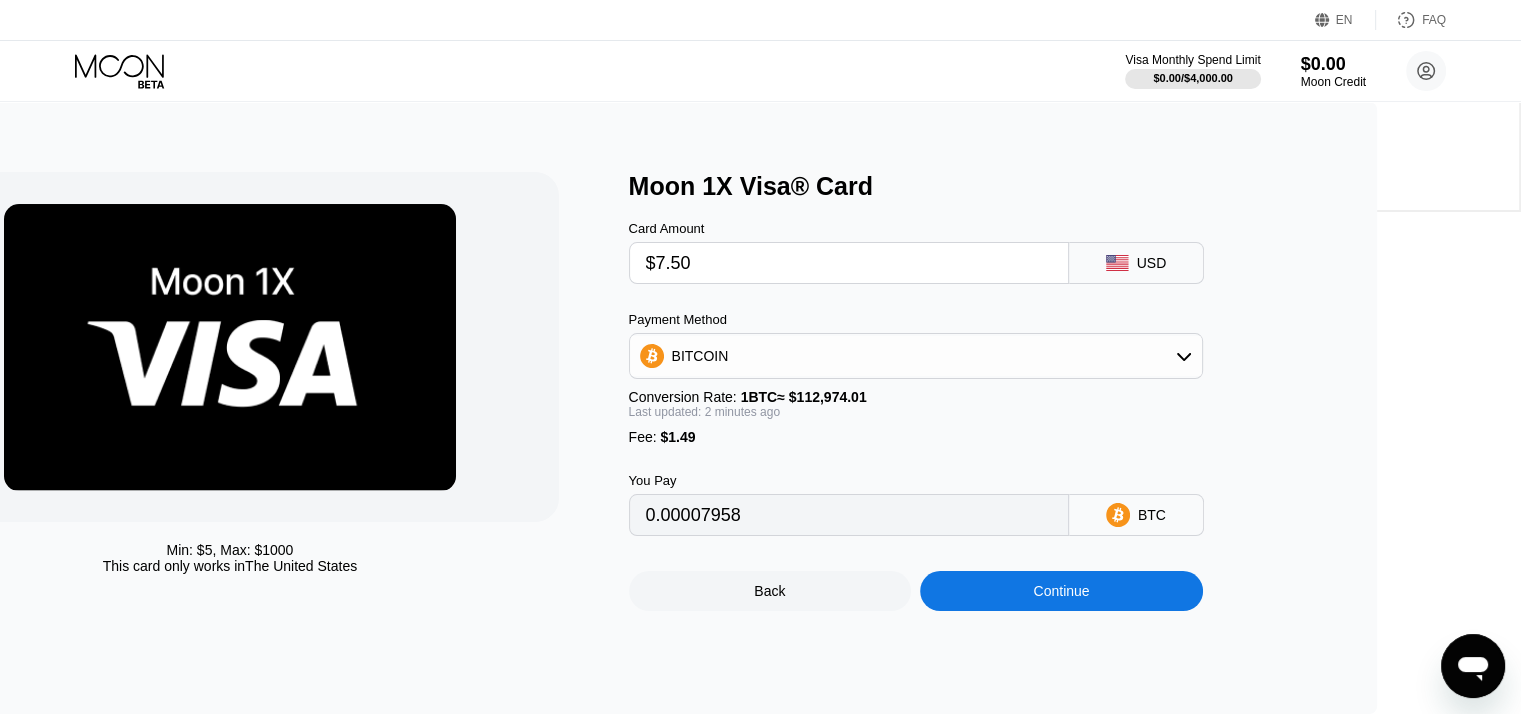 click on "$7.50" at bounding box center (849, 263) 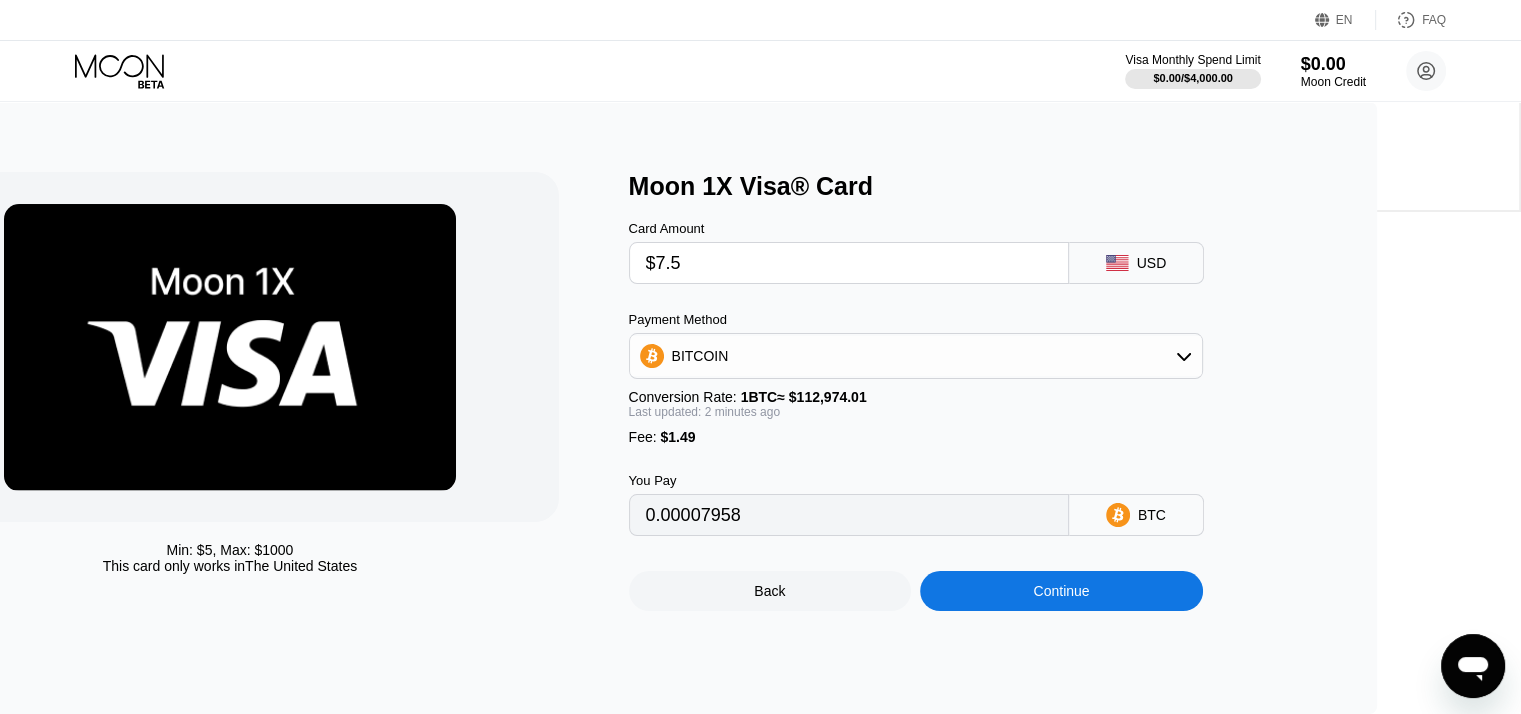 type on "$7." 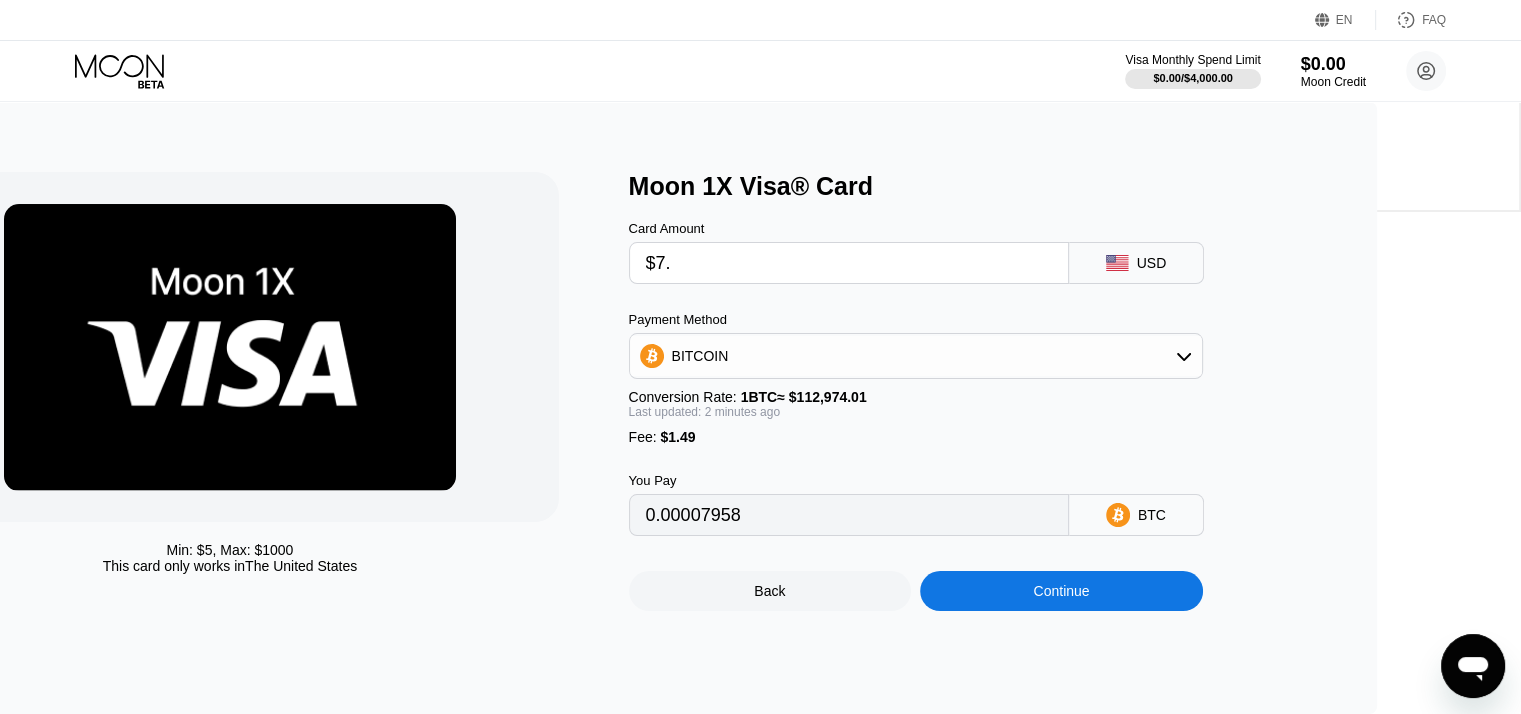 type on "0.00007516" 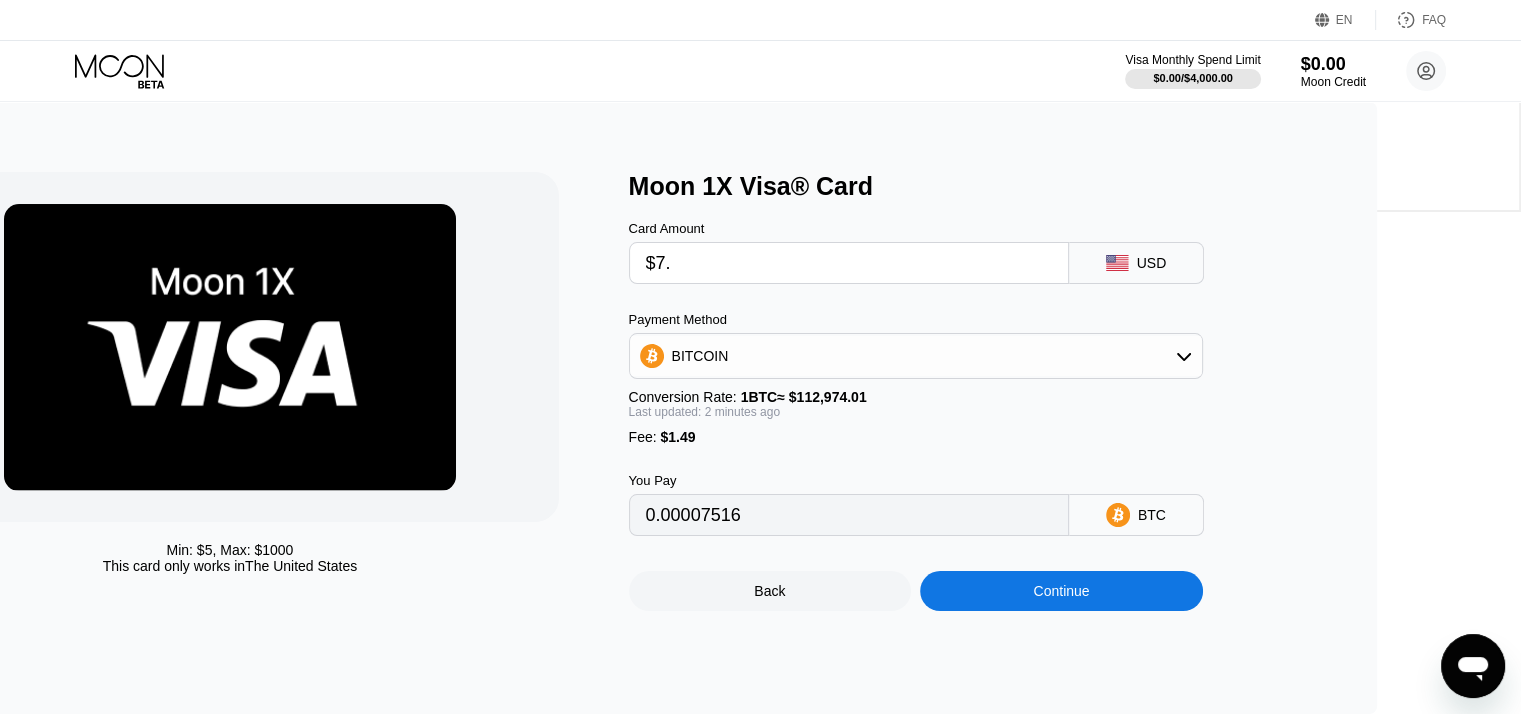 type on "$7" 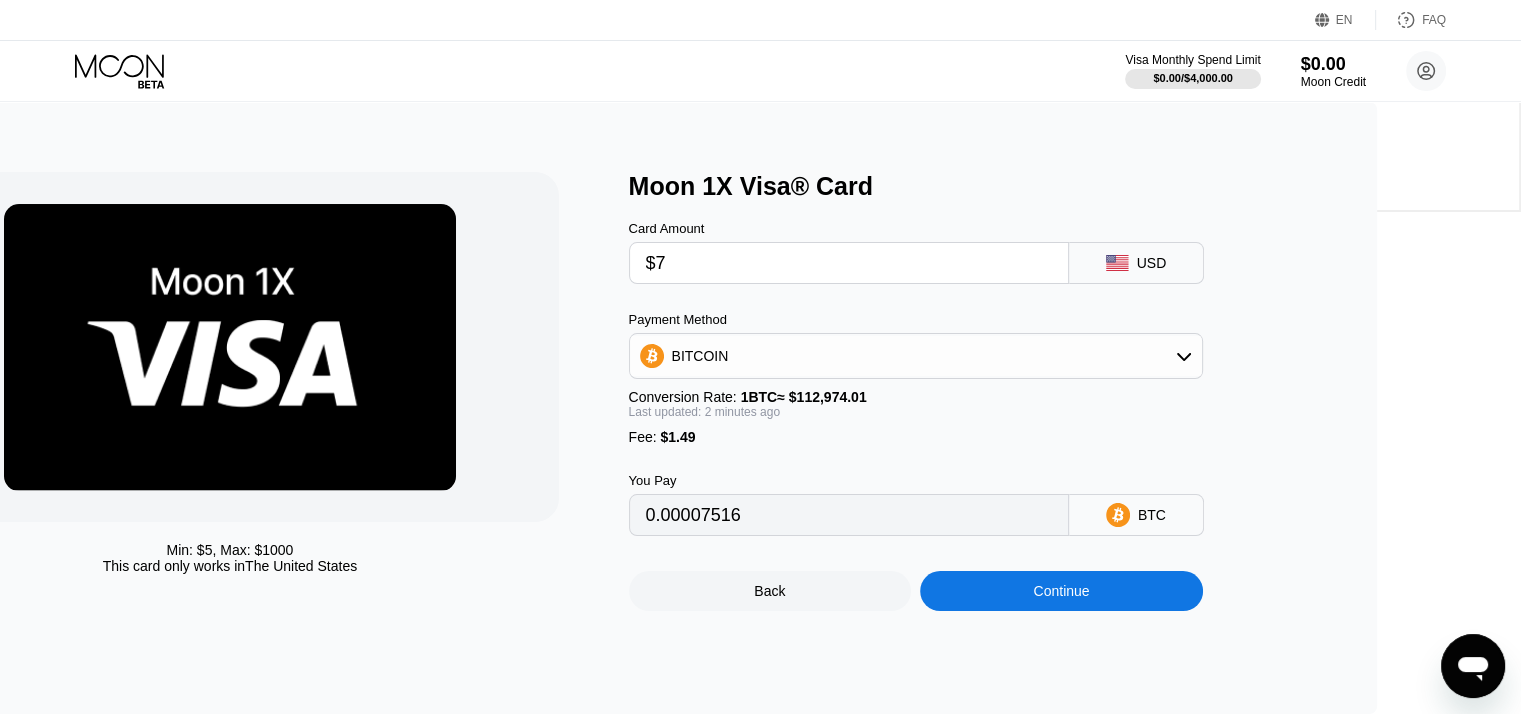 type 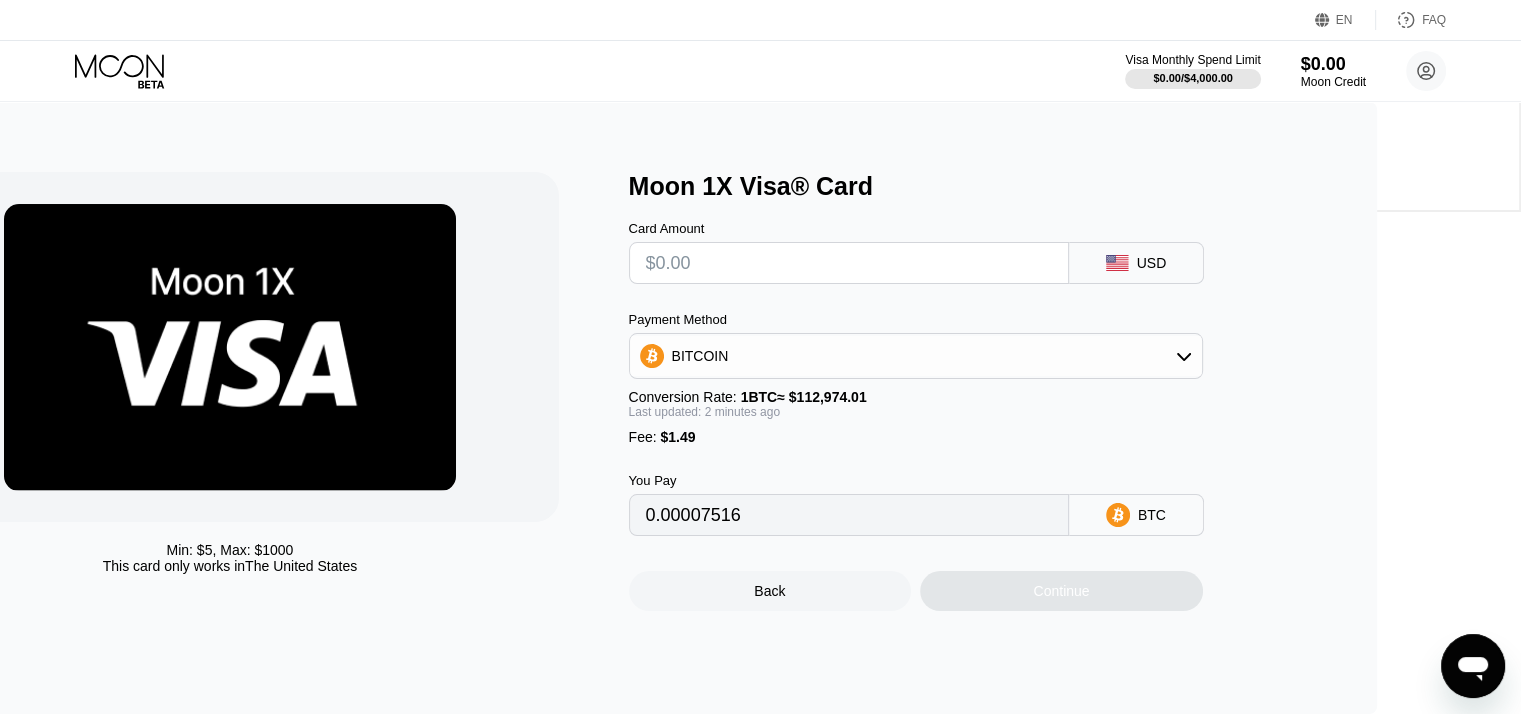 type on "0" 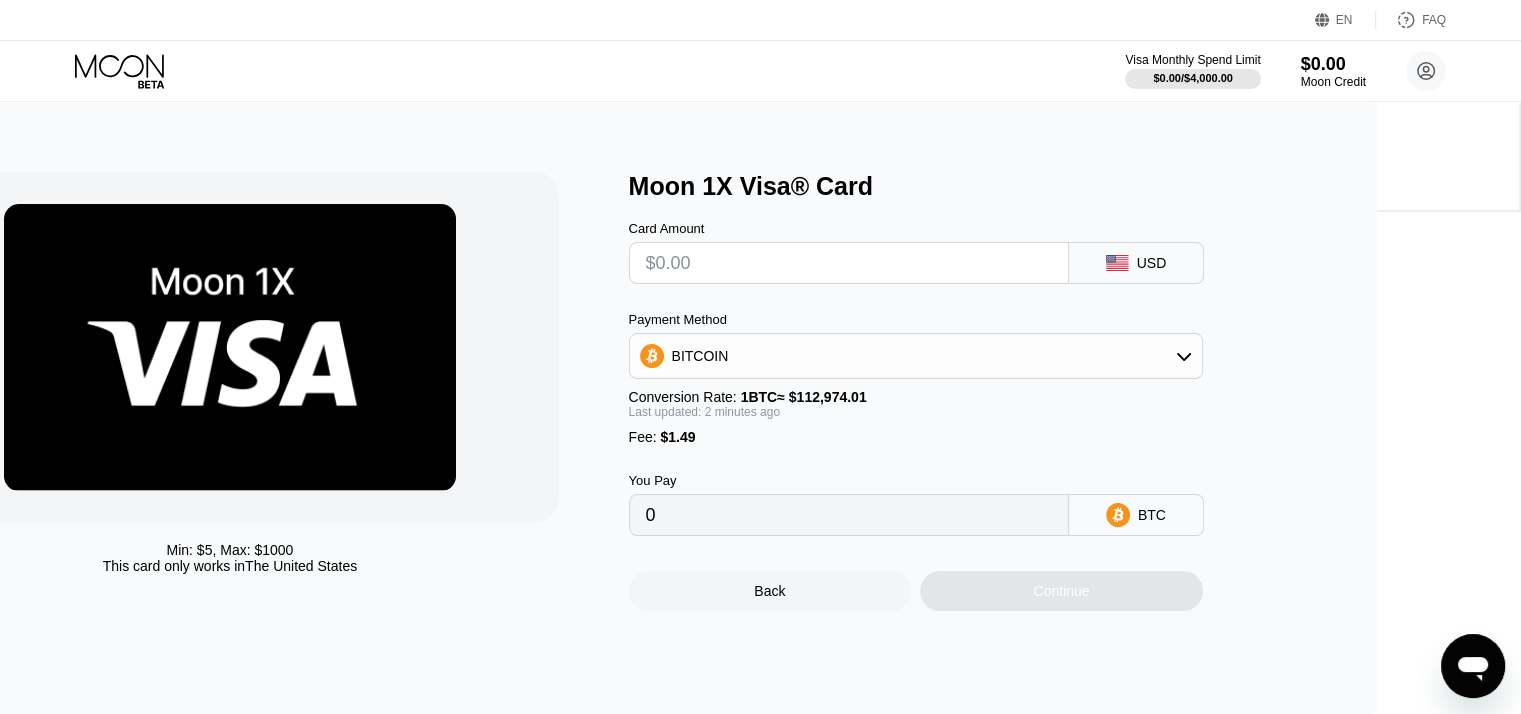 type on "$6" 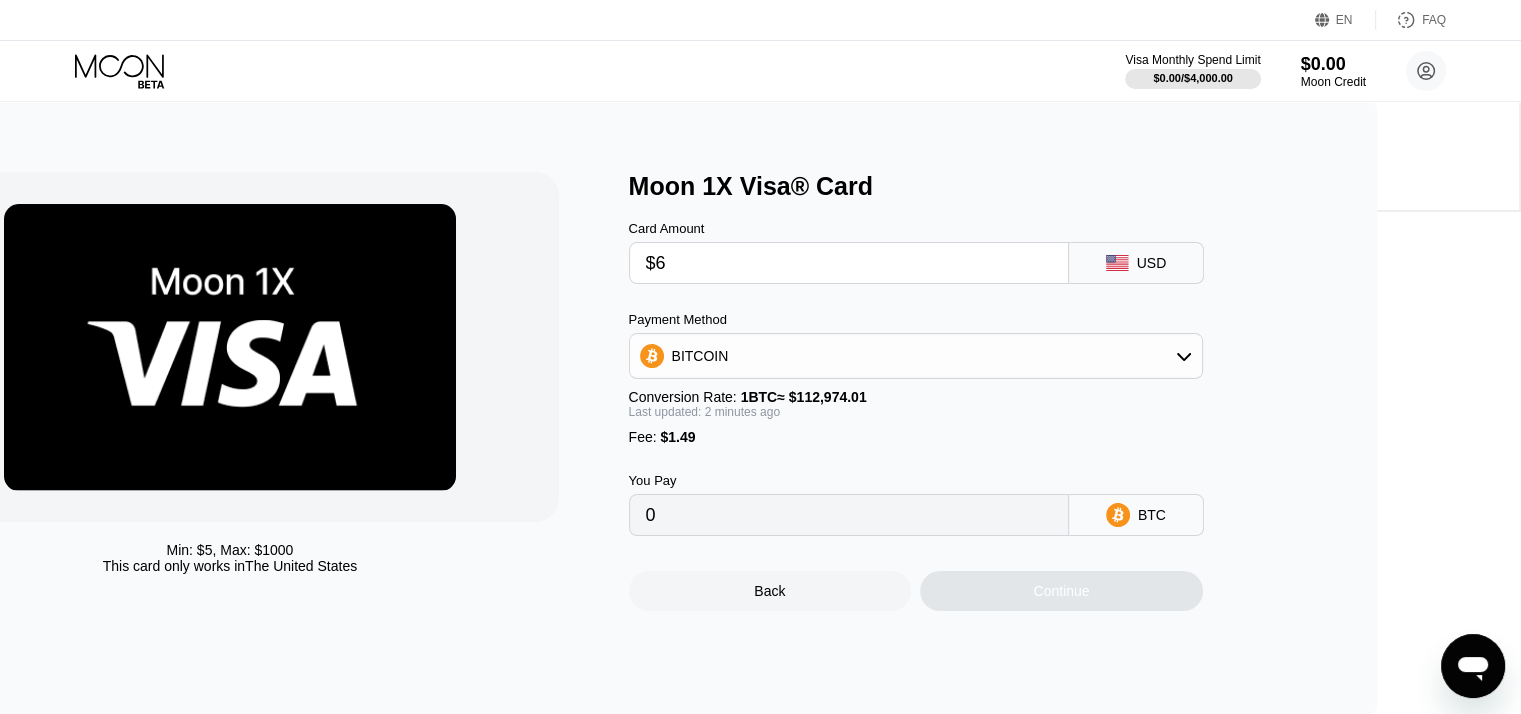 type on "0.00006630" 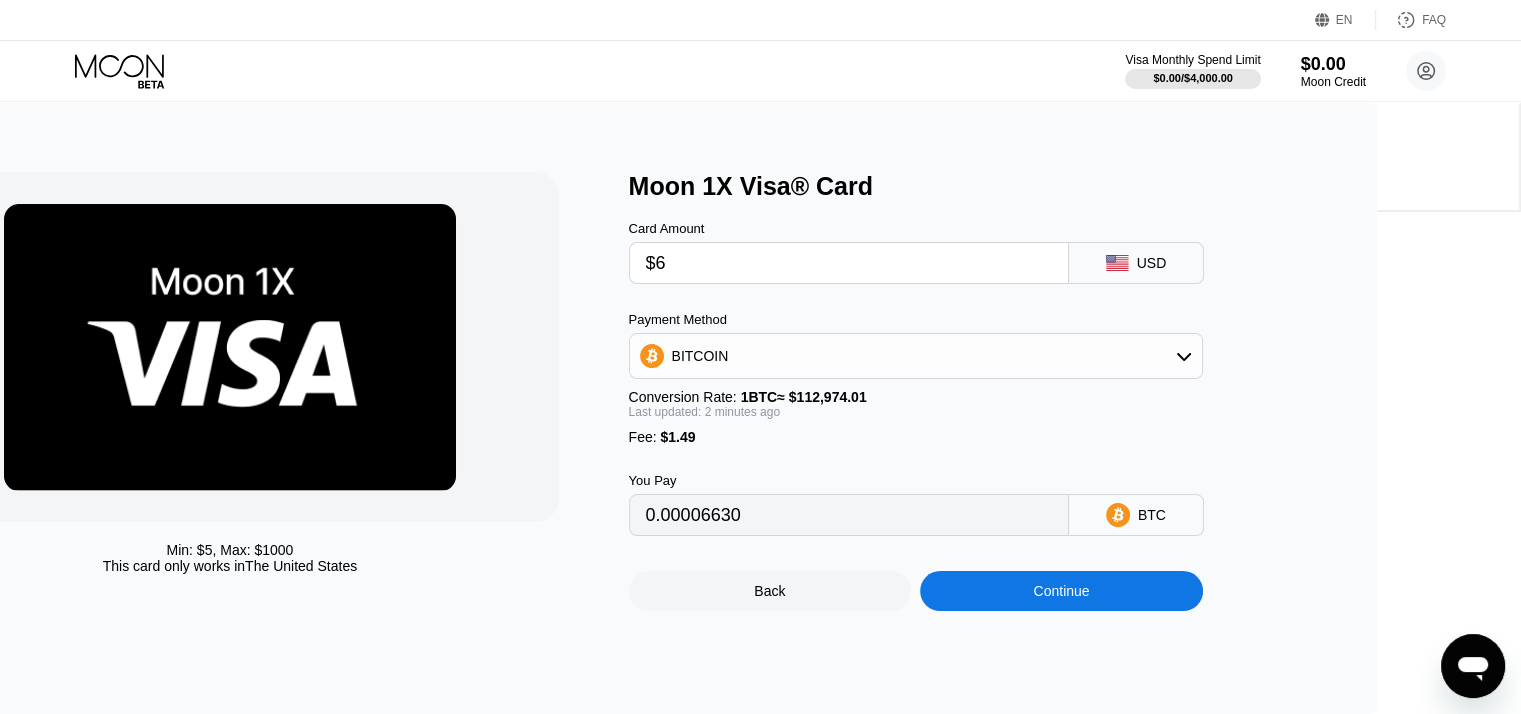type on "$6" 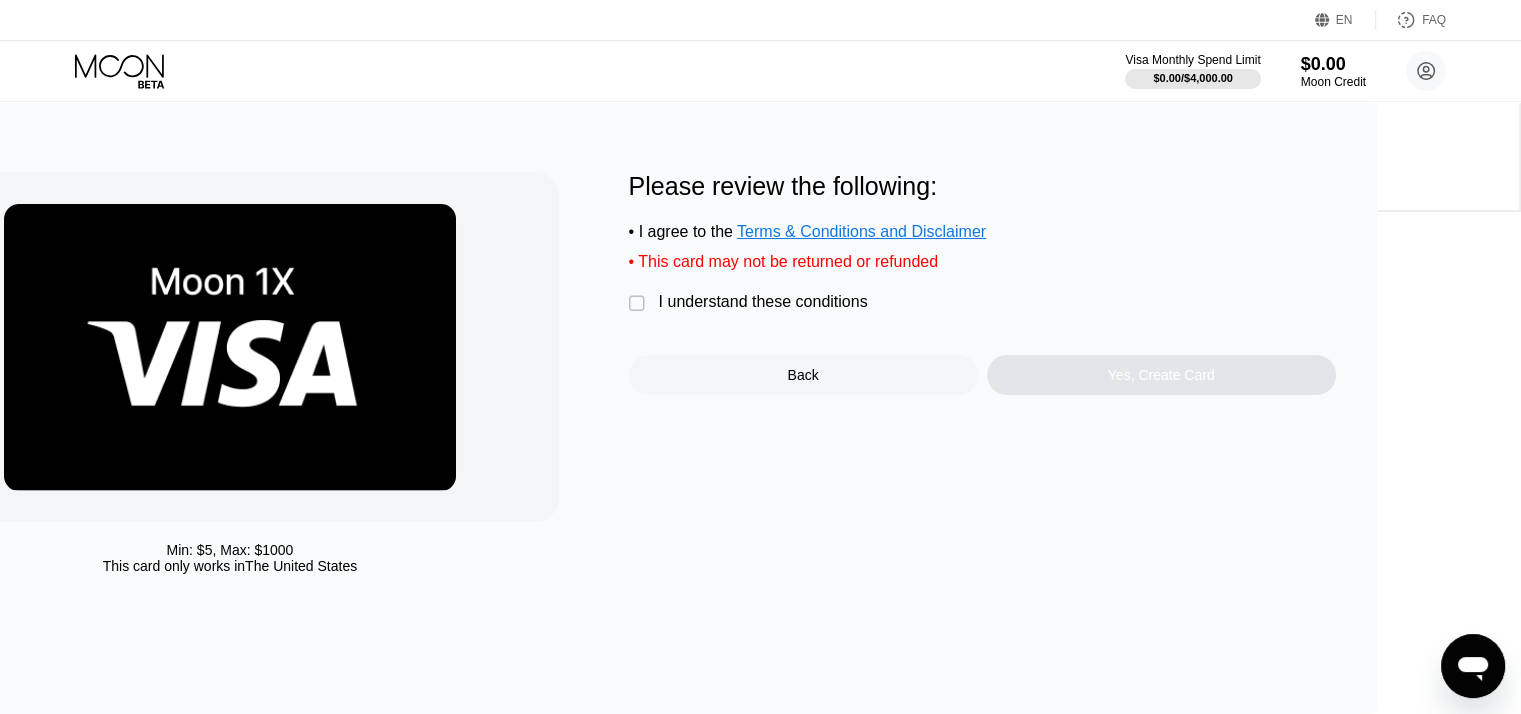 click on "I understand these conditions" at bounding box center [763, 302] 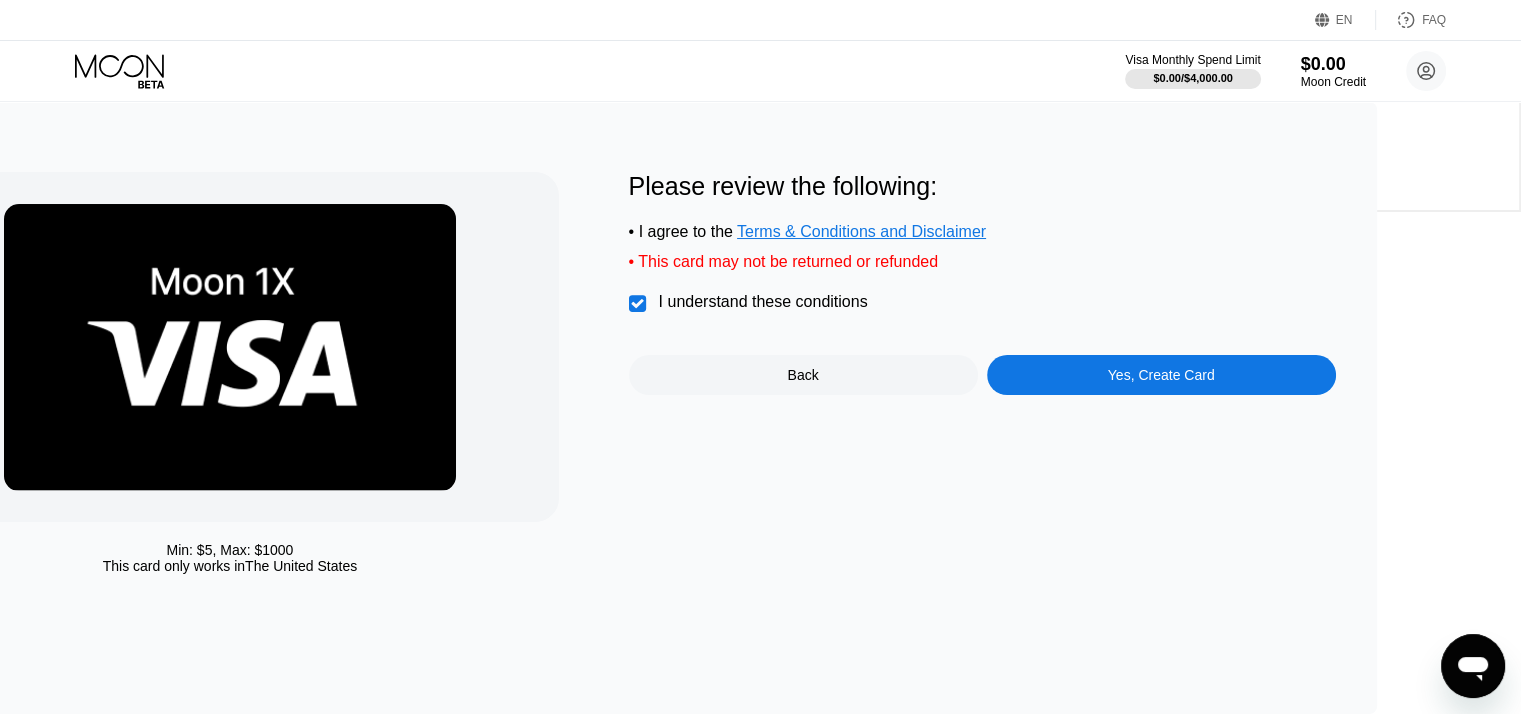click on "Yes, Create Card" at bounding box center (1161, 375) 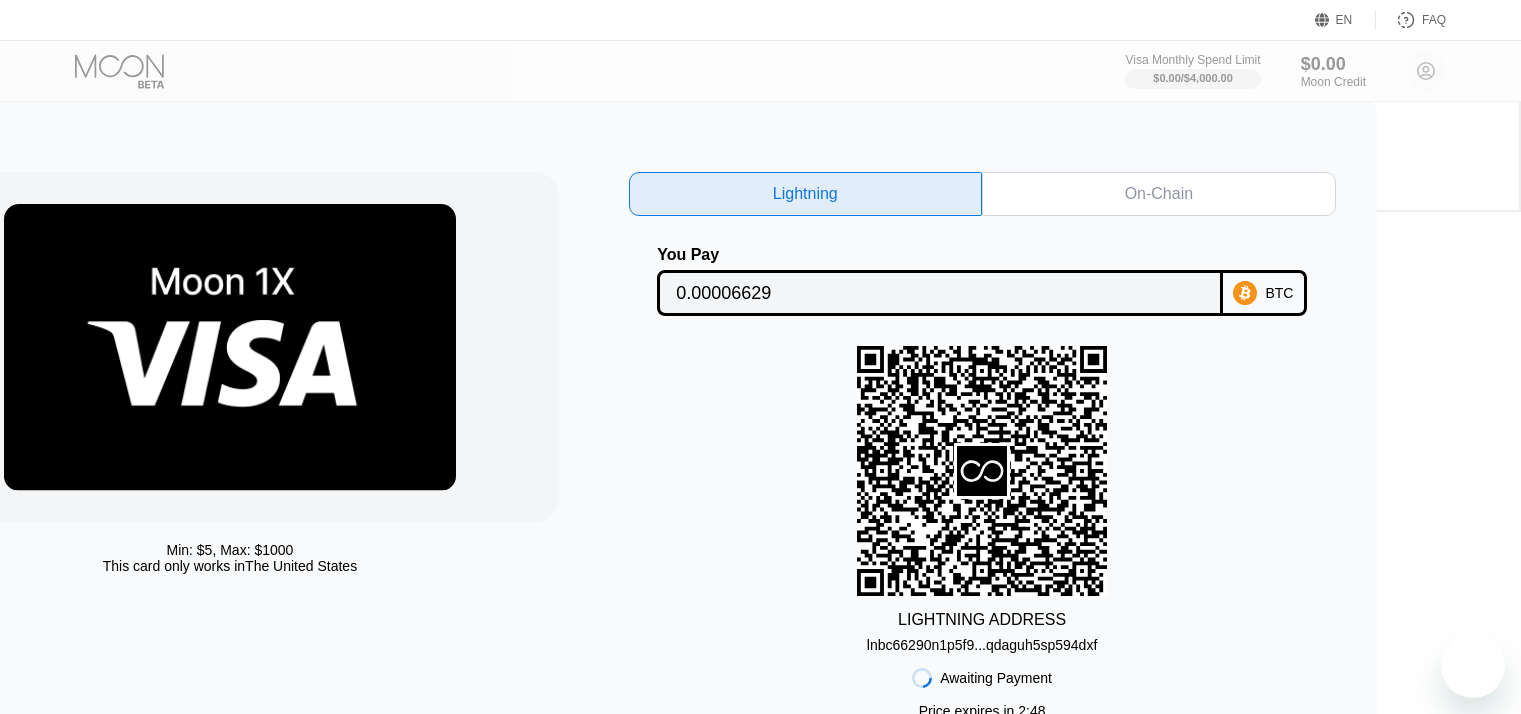 scroll, scrollTop: 0, scrollLeft: 0, axis: both 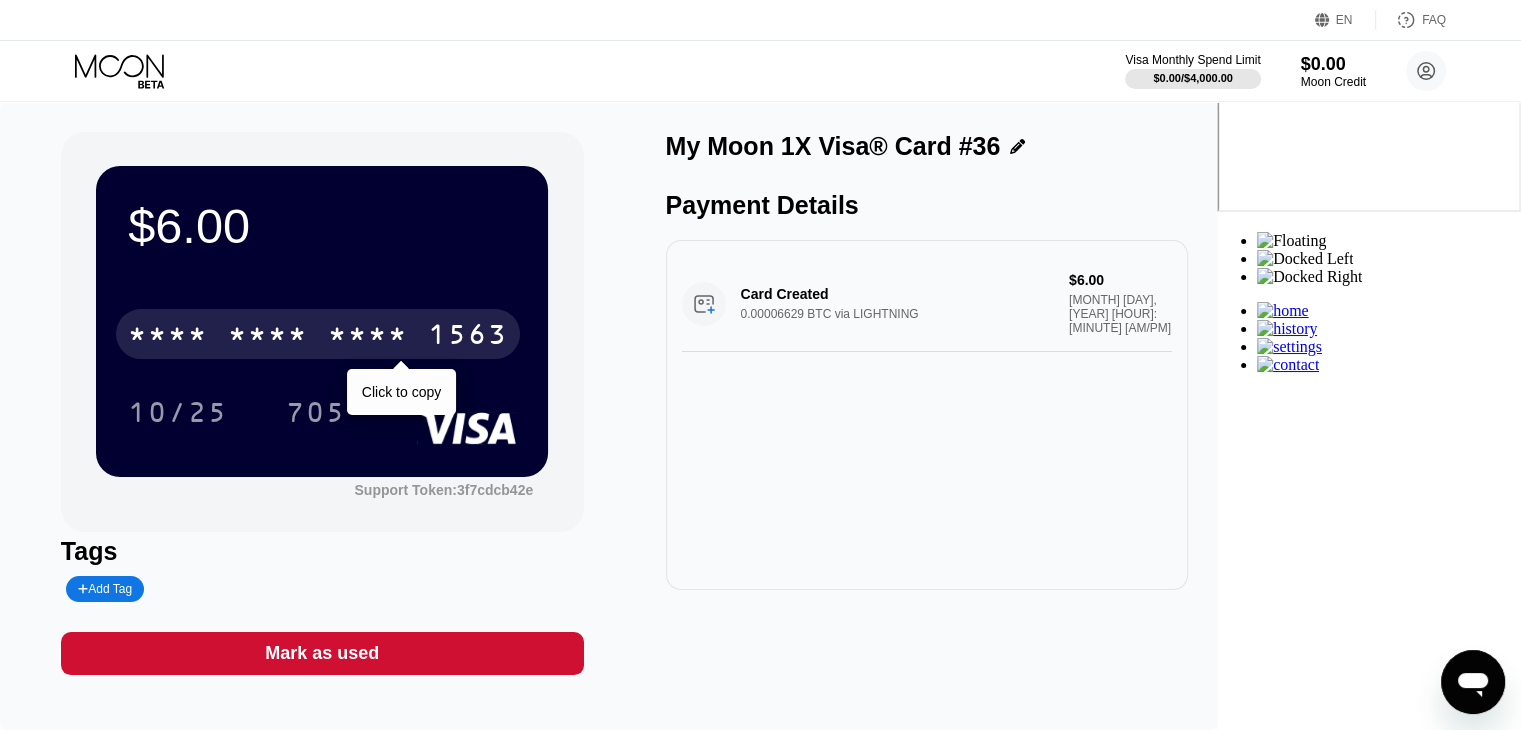 click on "* * * * * * * * * * * * 1563" at bounding box center [318, 334] 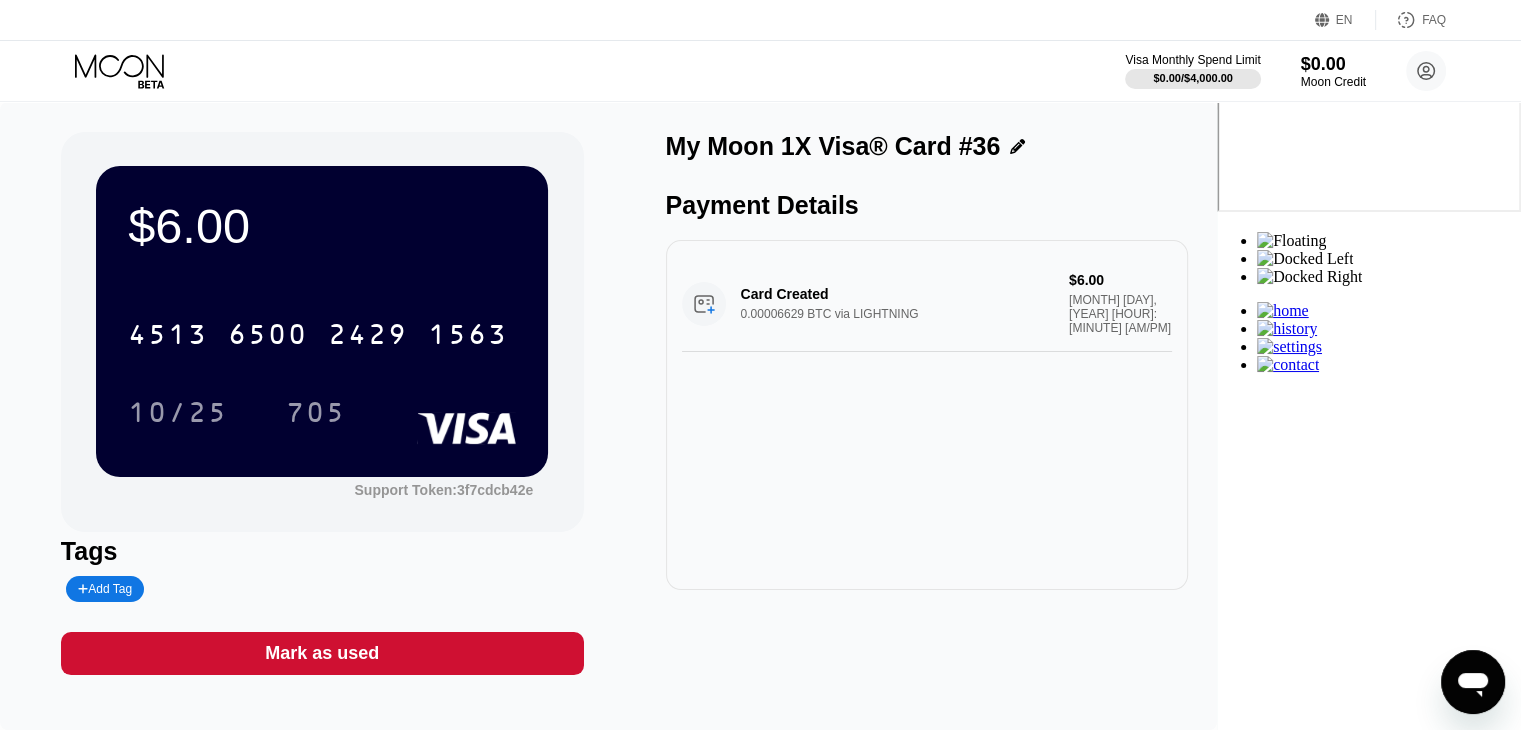 click on "Card Created 0.00006629 BTC via LIGHTNING $6.00 [MONTH] [DAY], [YEAR] [HOUR]:[MINUTE] [AM/PM]" at bounding box center (927, 415) 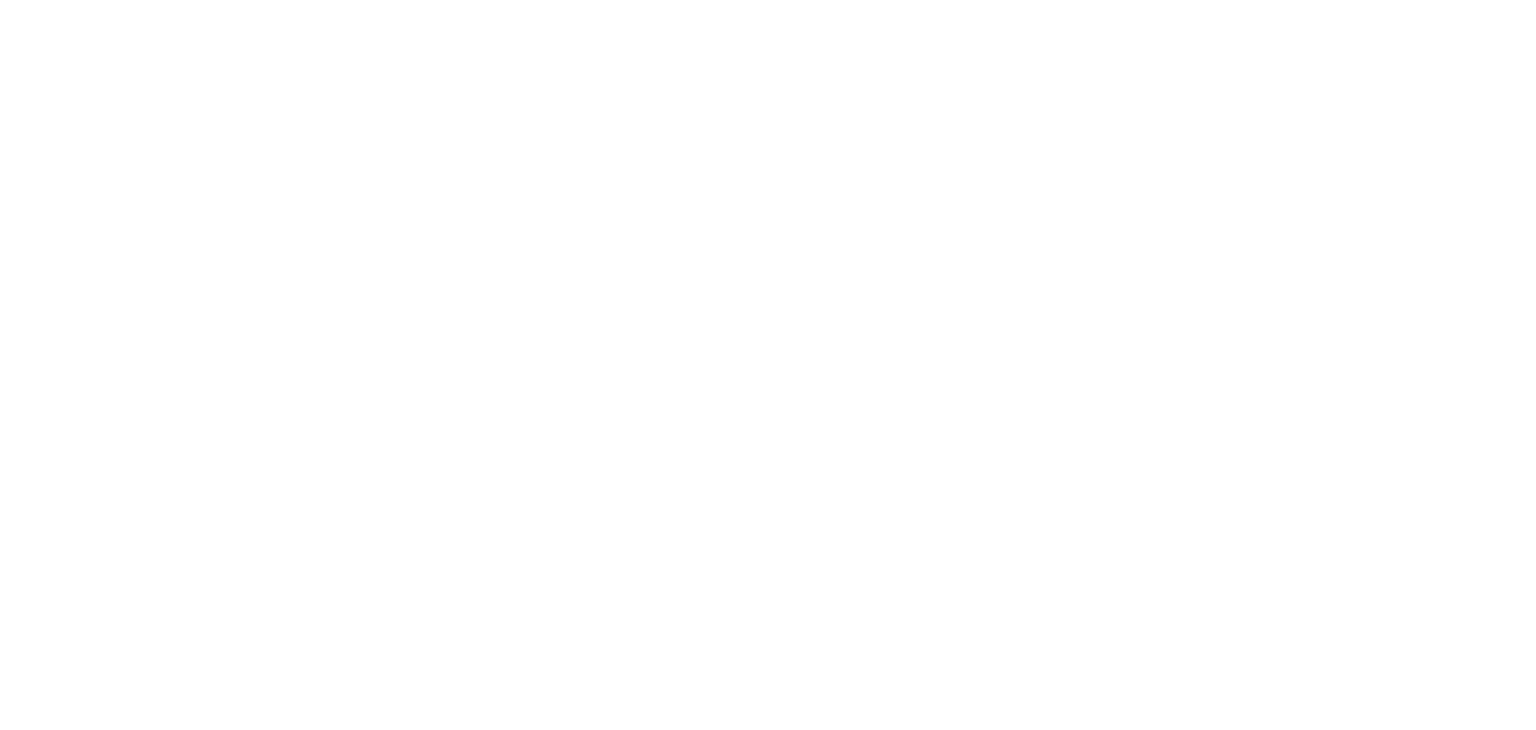 scroll, scrollTop: 0, scrollLeft: 0, axis: both 